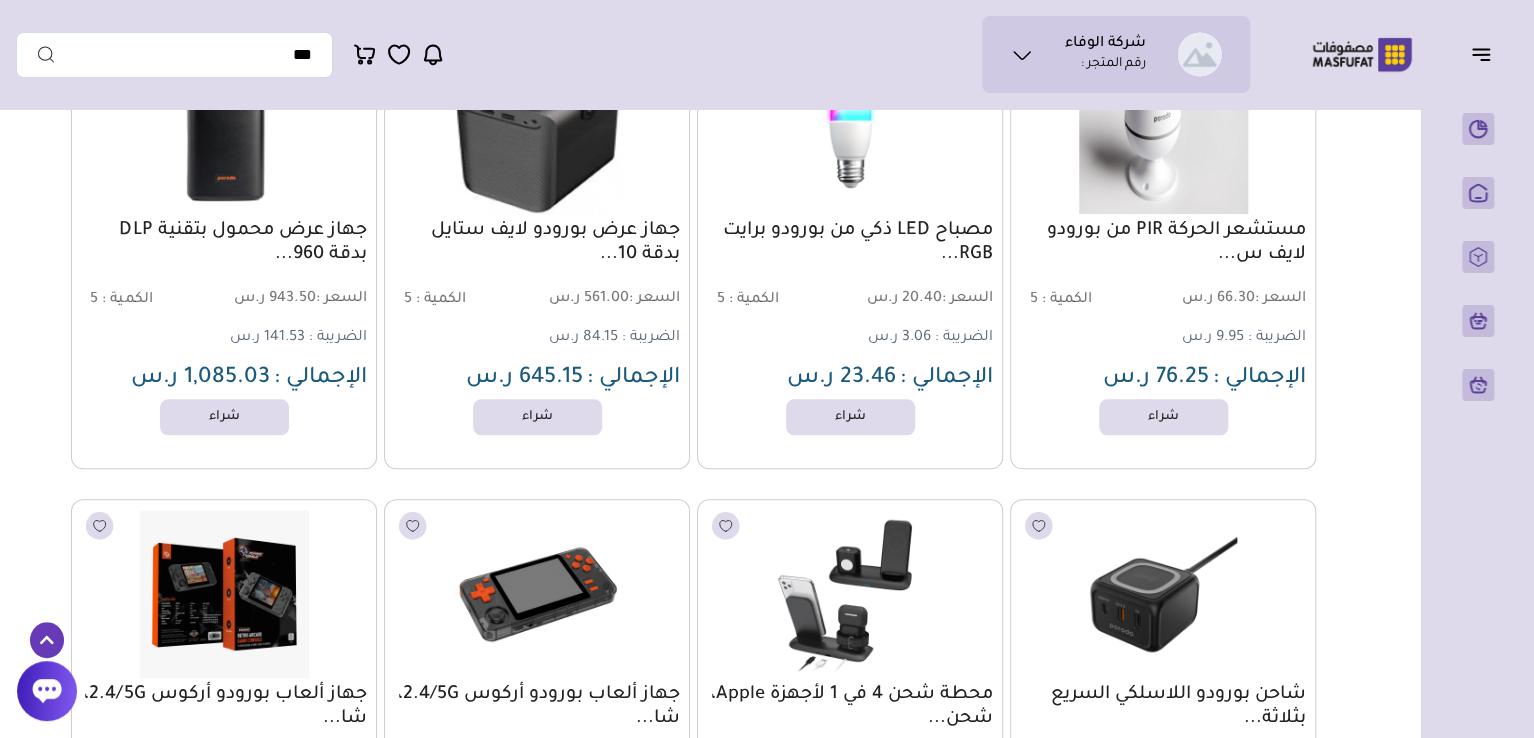 scroll, scrollTop: 719, scrollLeft: 0, axis: vertical 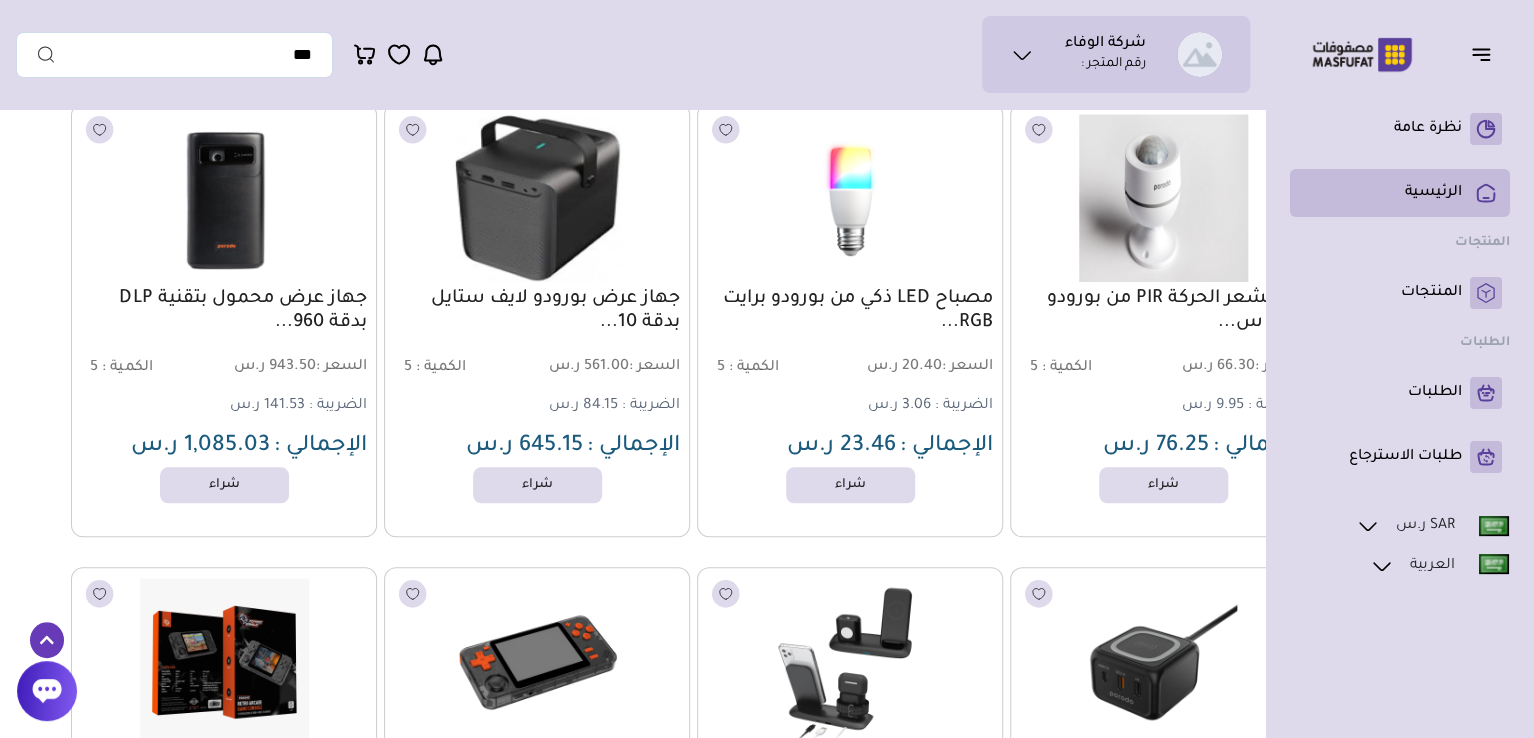 click on "الرئيسية" at bounding box center (1400, 193) 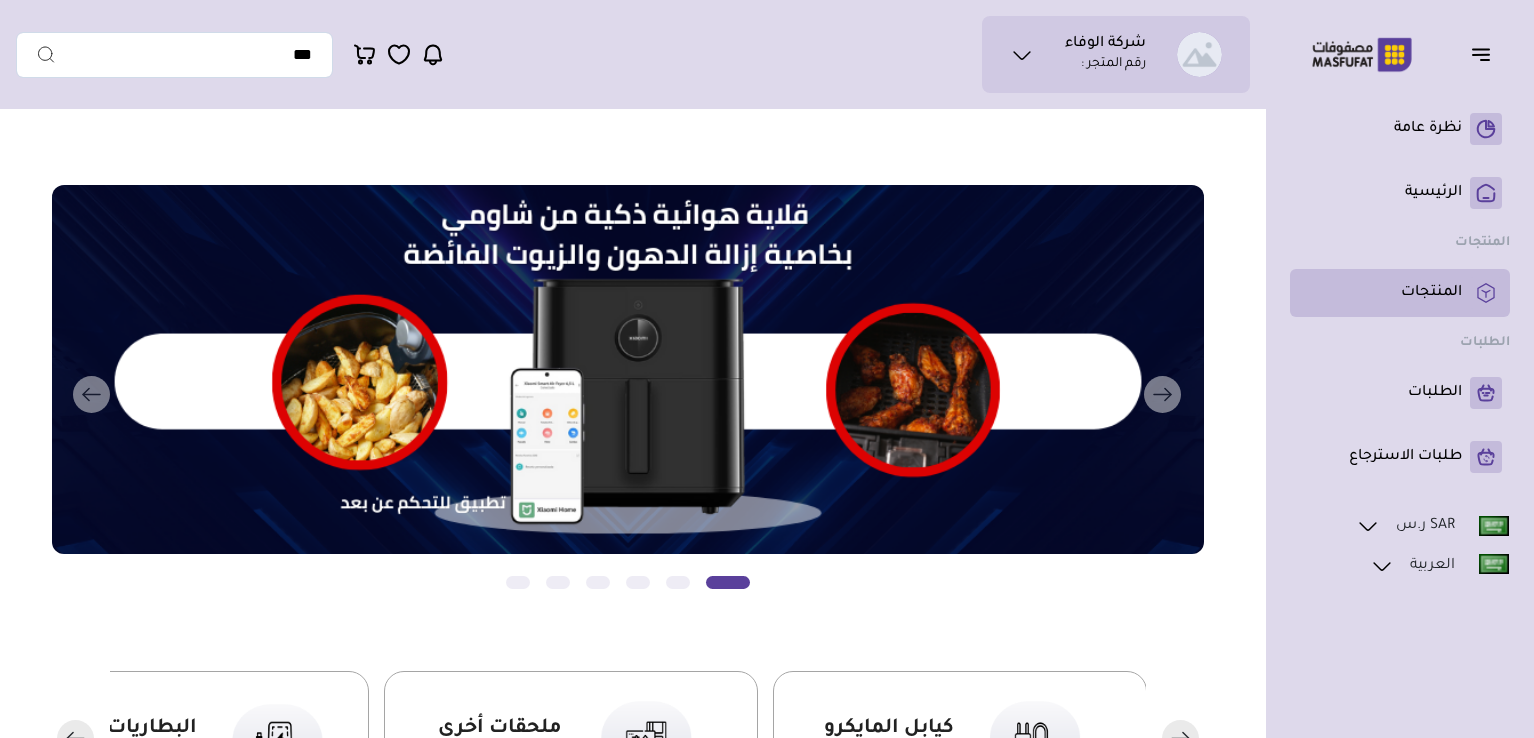scroll, scrollTop: 0, scrollLeft: 0, axis: both 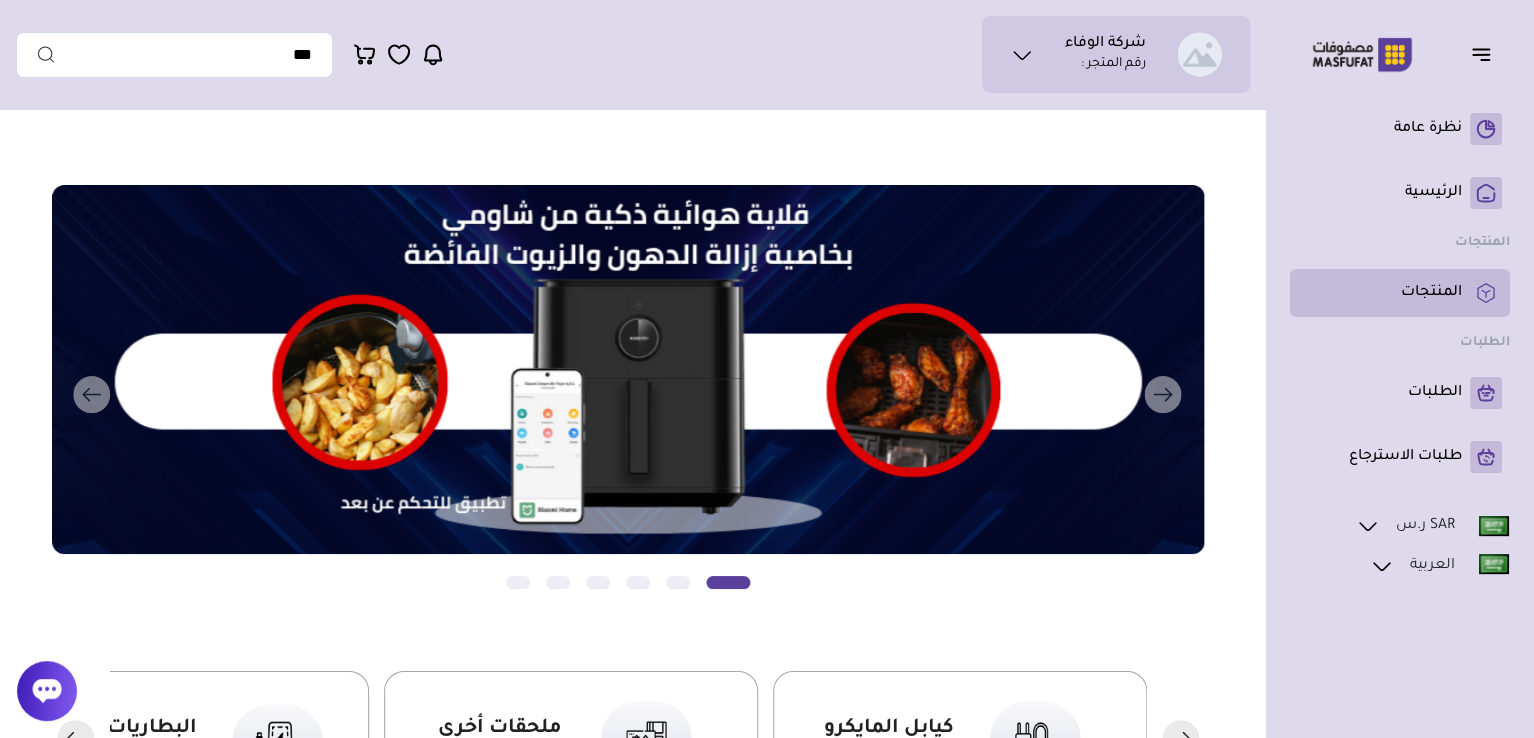 click on "المنتجات" at bounding box center [1400, 293] 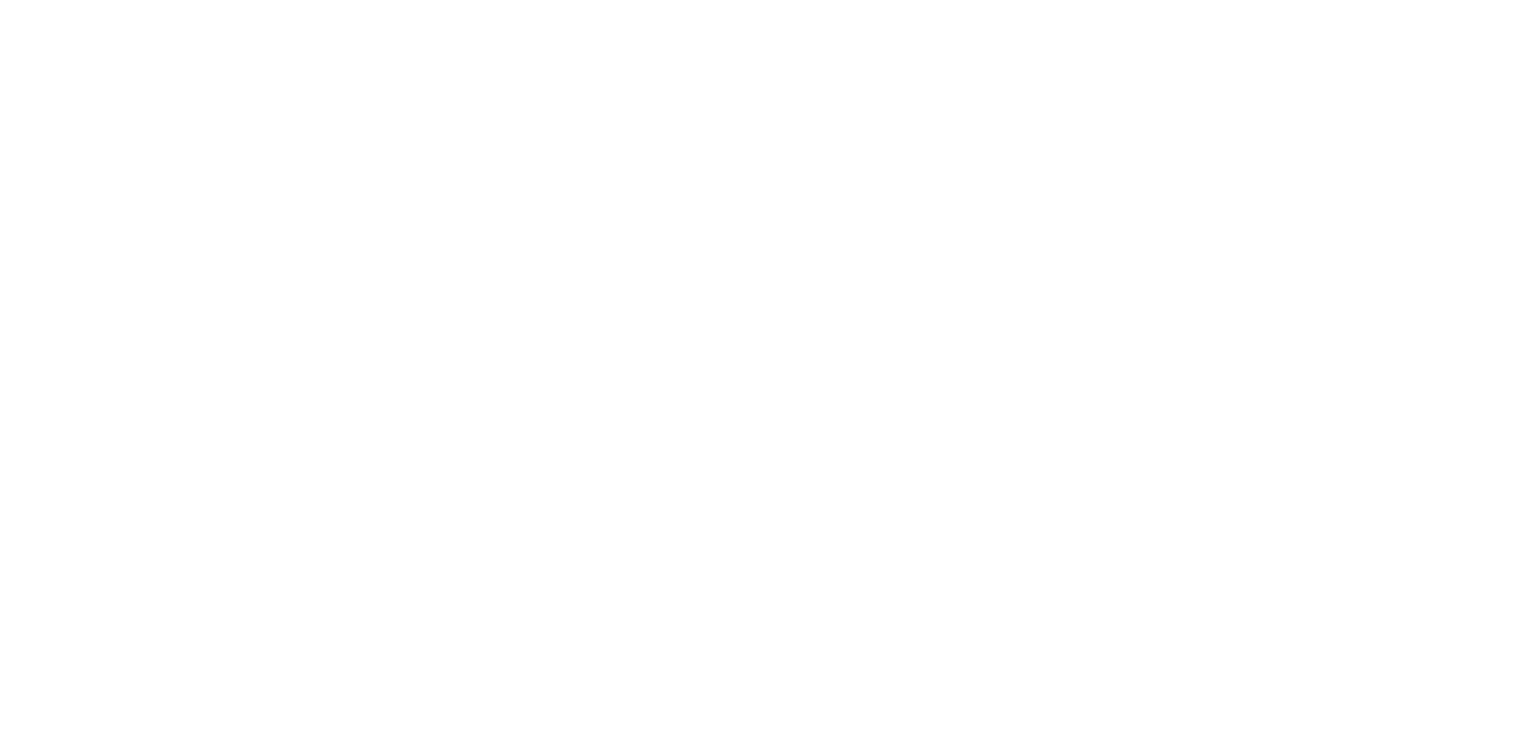 scroll, scrollTop: 0, scrollLeft: 0, axis: both 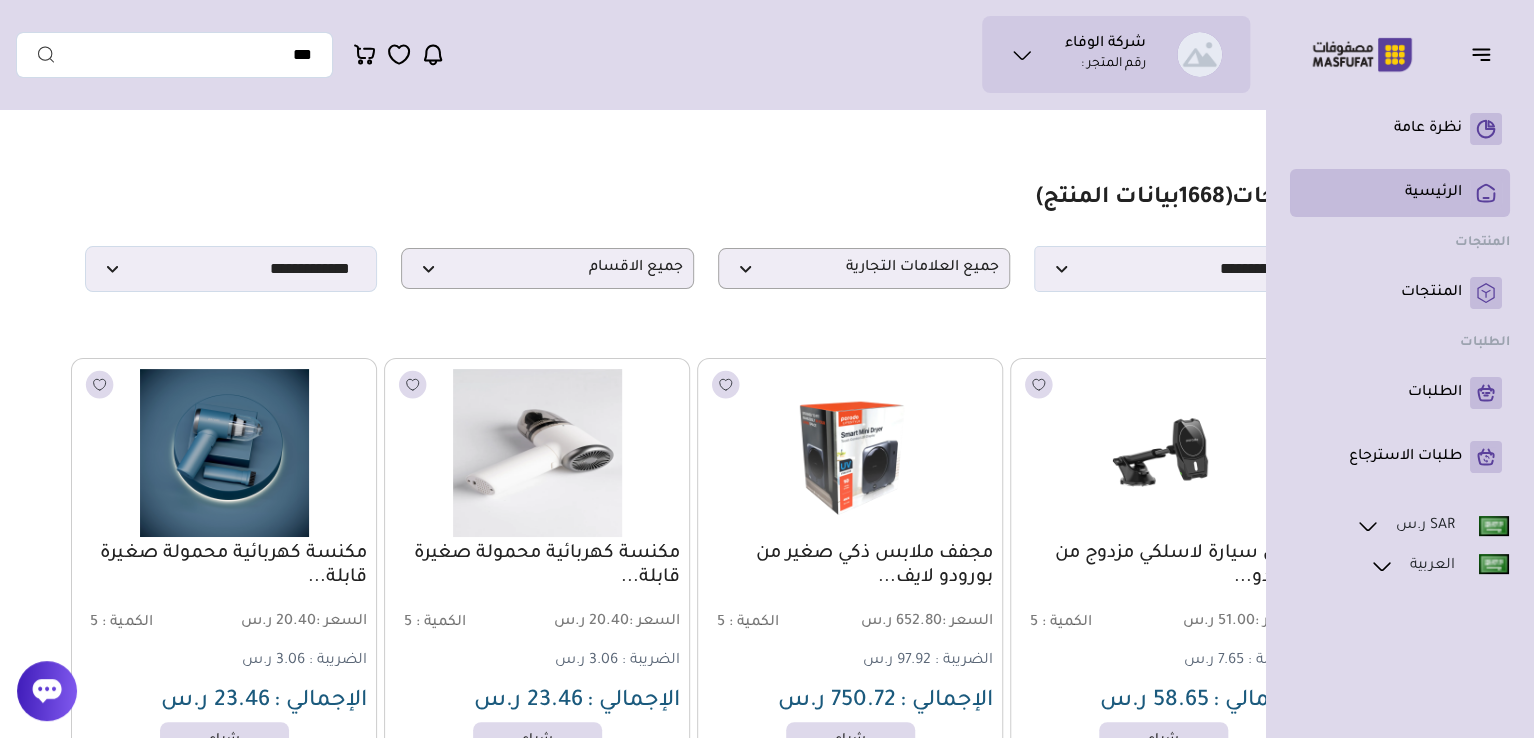 click on "الرئيسية" at bounding box center (1400, 193) 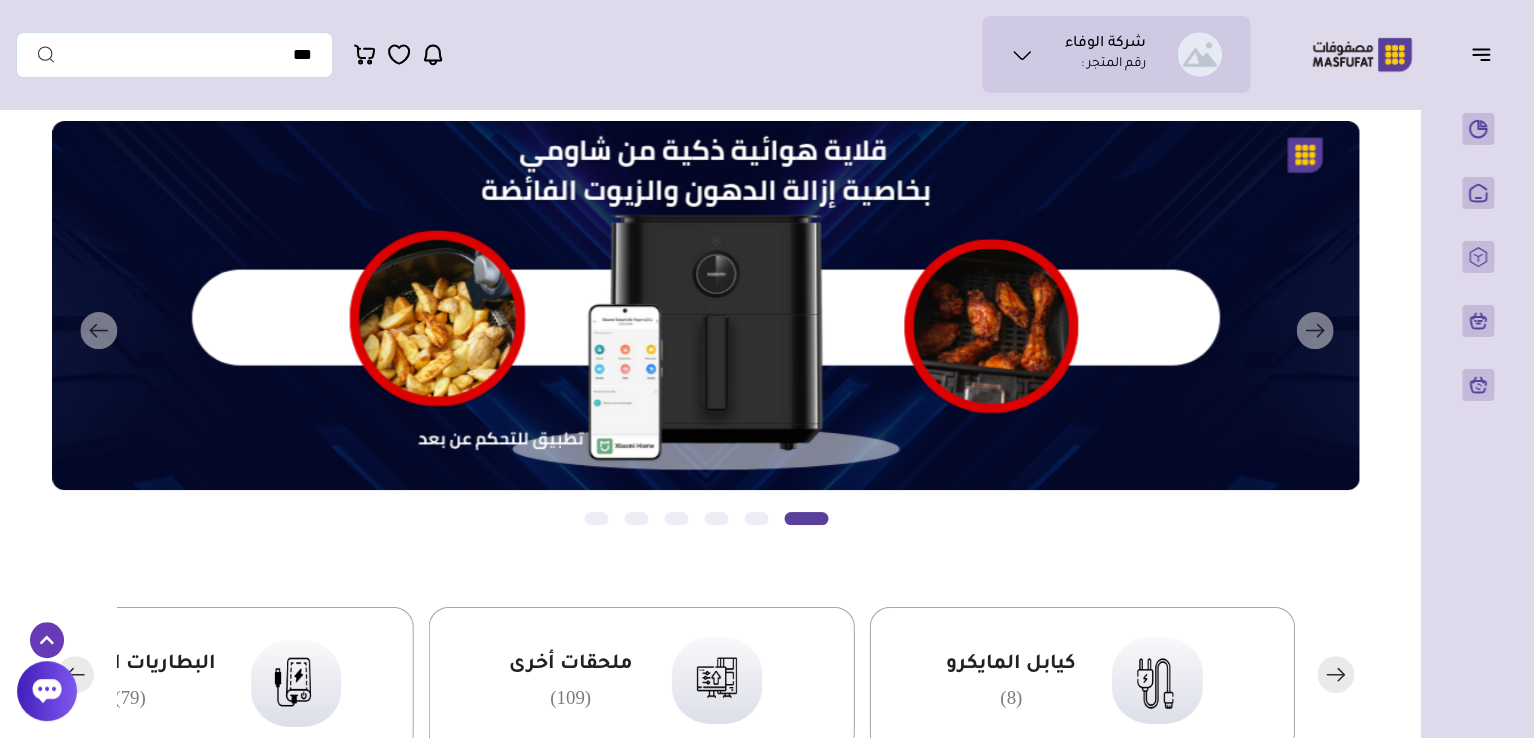 scroll, scrollTop: 0, scrollLeft: 0, axis: both 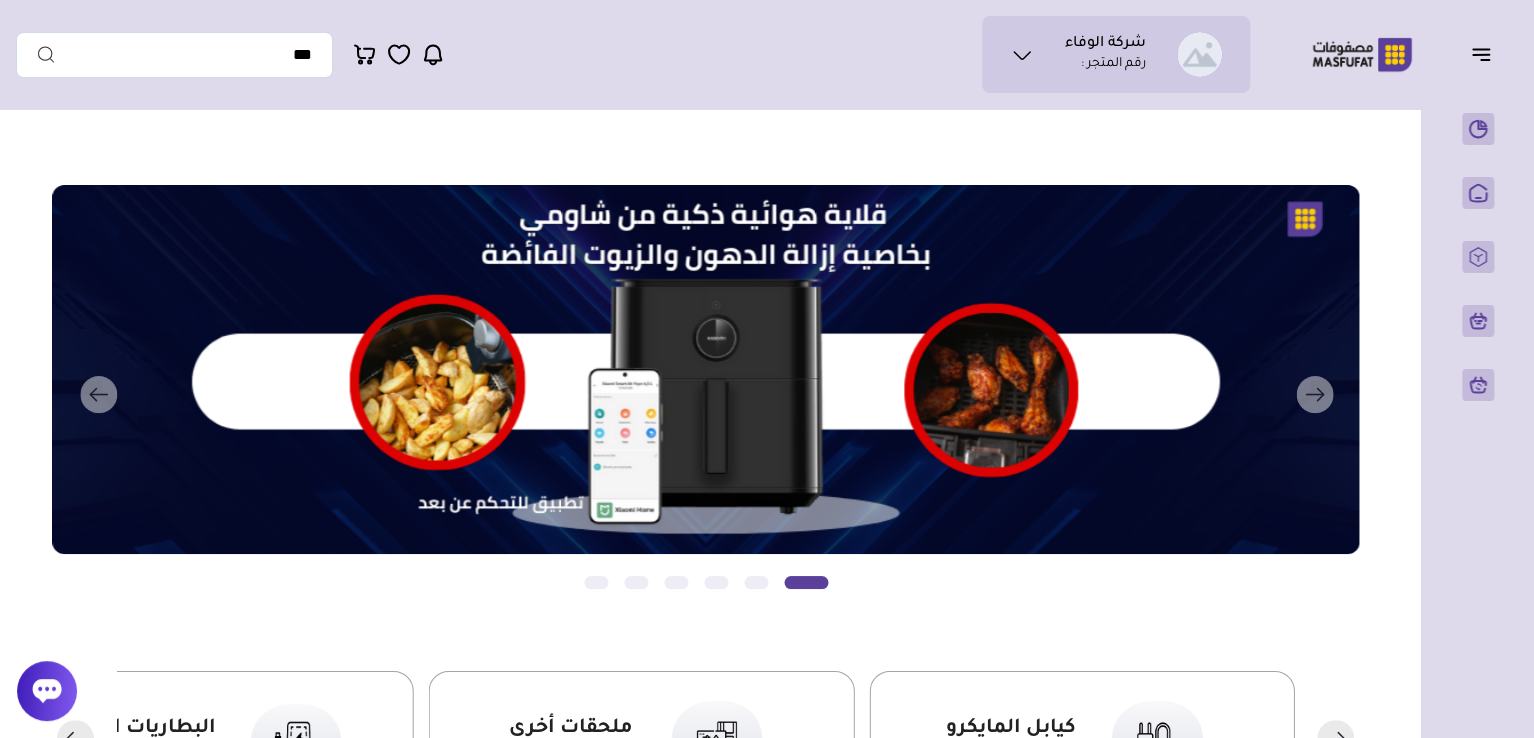 click on "مزامنة
( 0 )
تحديد الكل
إلغاء التحديد" at bounding box center (705, 1841) 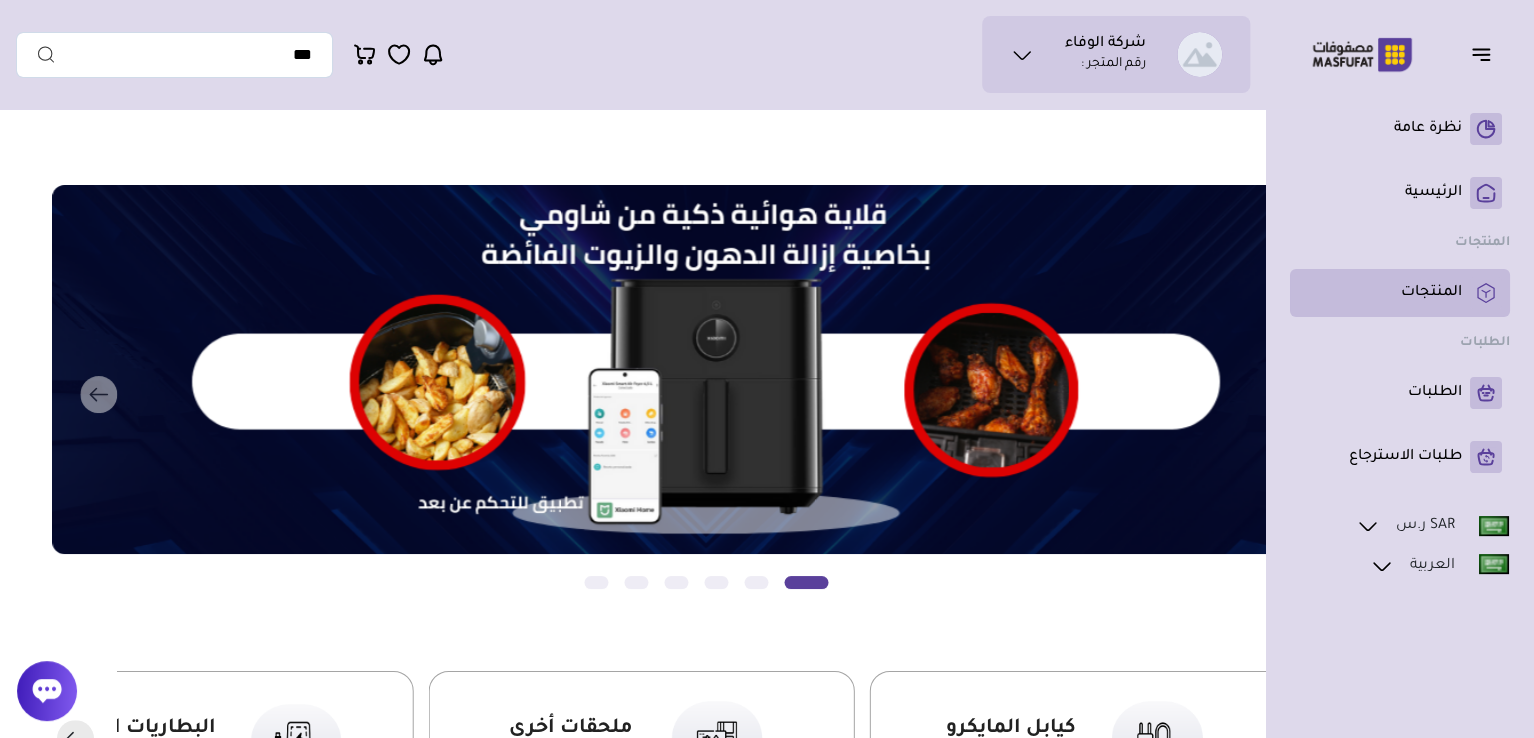 click on "المنتجات" at bounding box center [1431, 293] 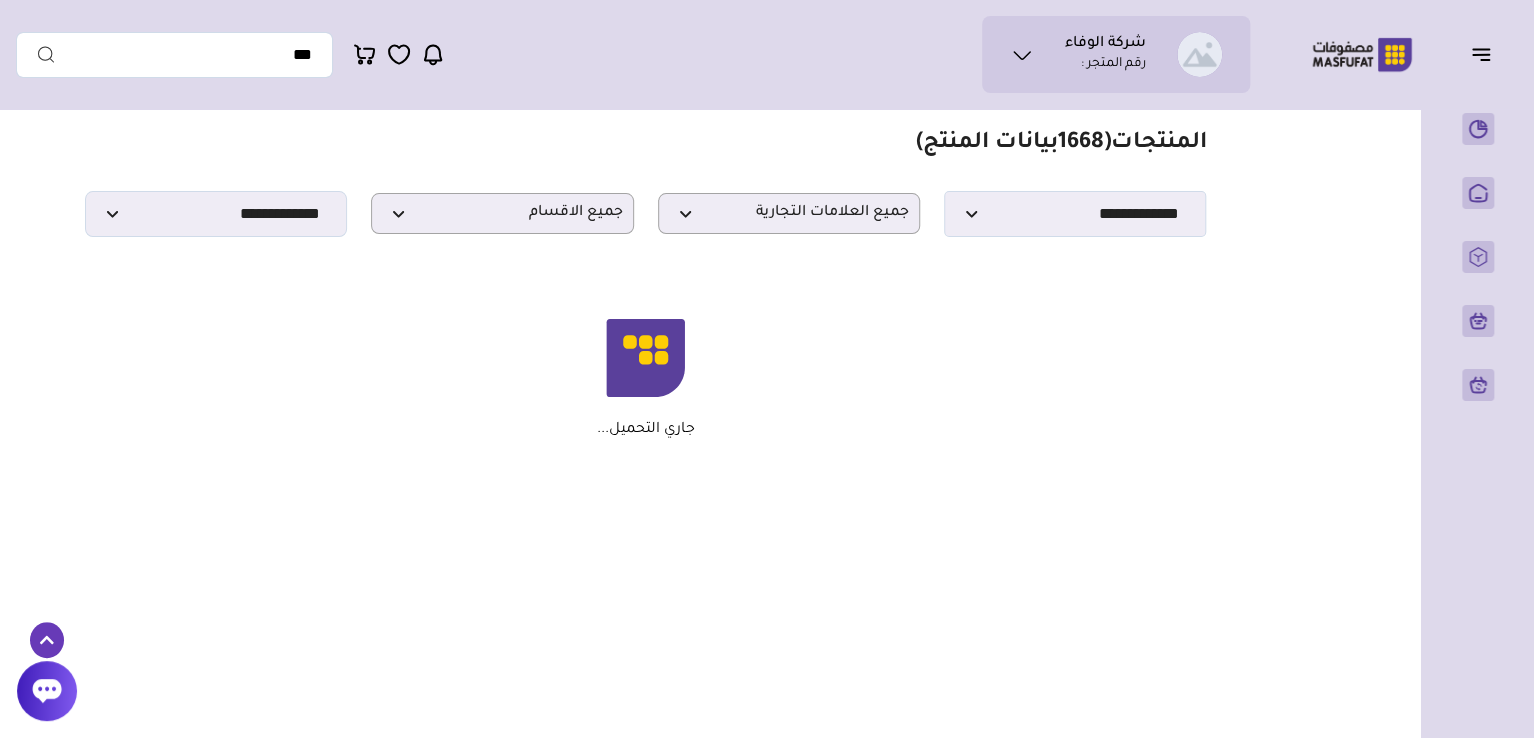 scroll, scrollTop: 56, scrollLeft: 0, axis: vertical 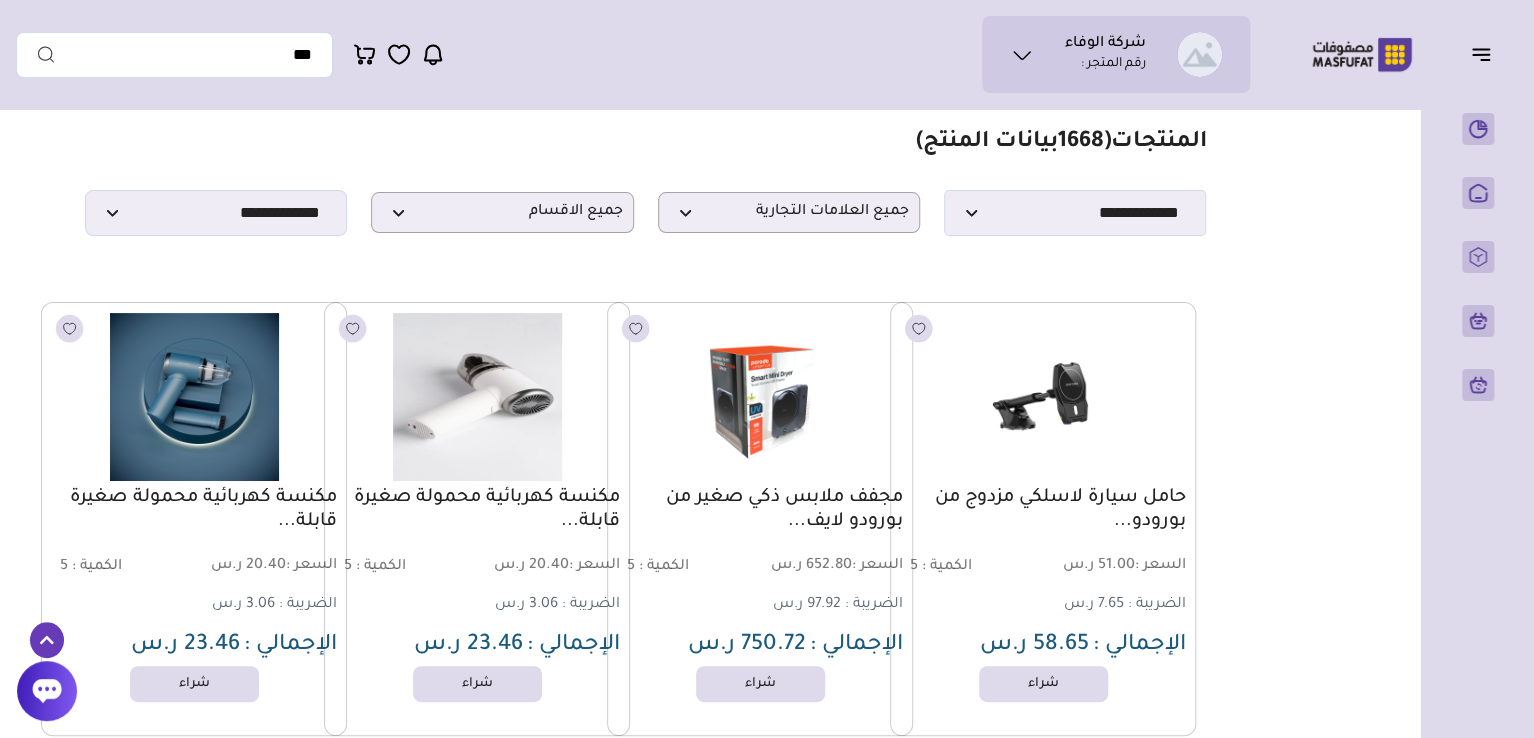 click 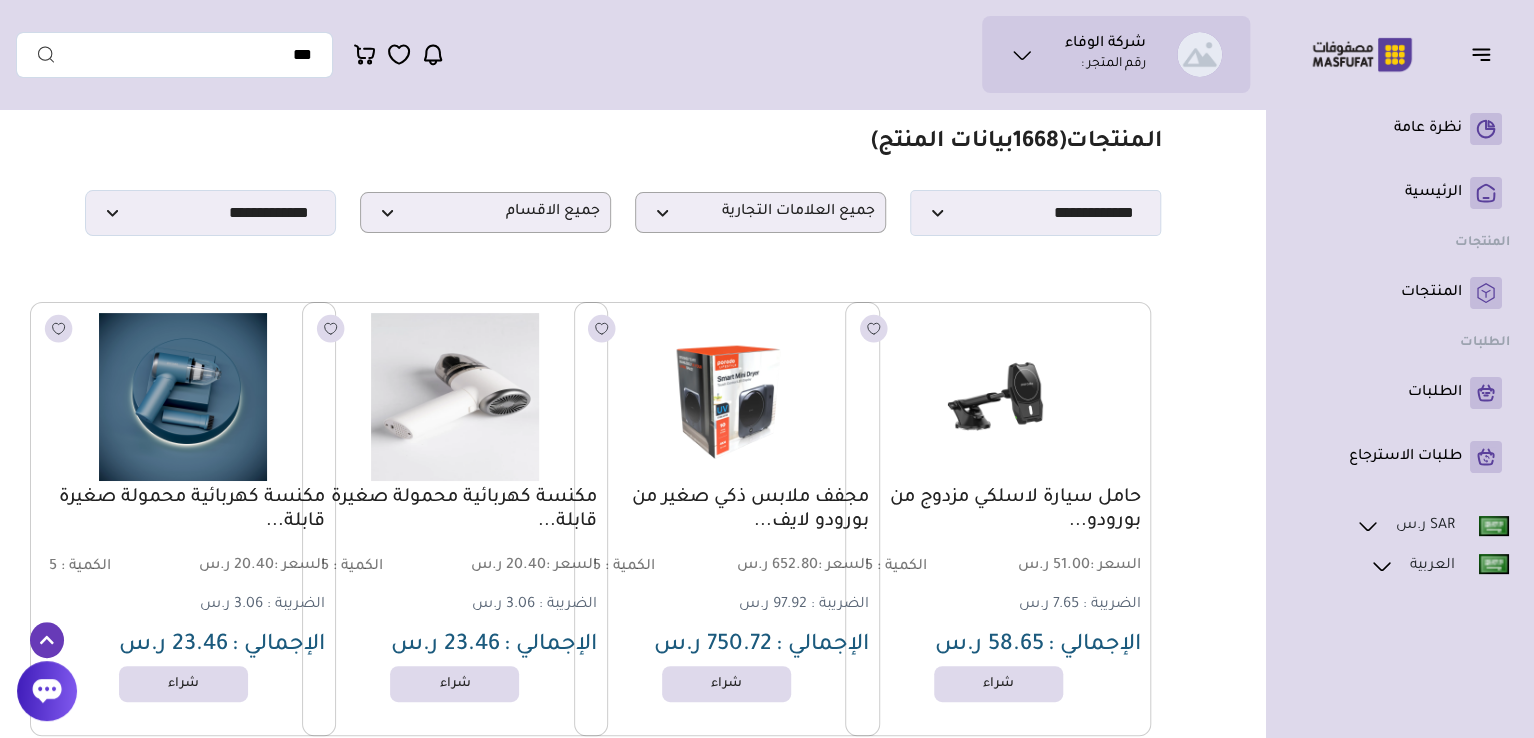 click 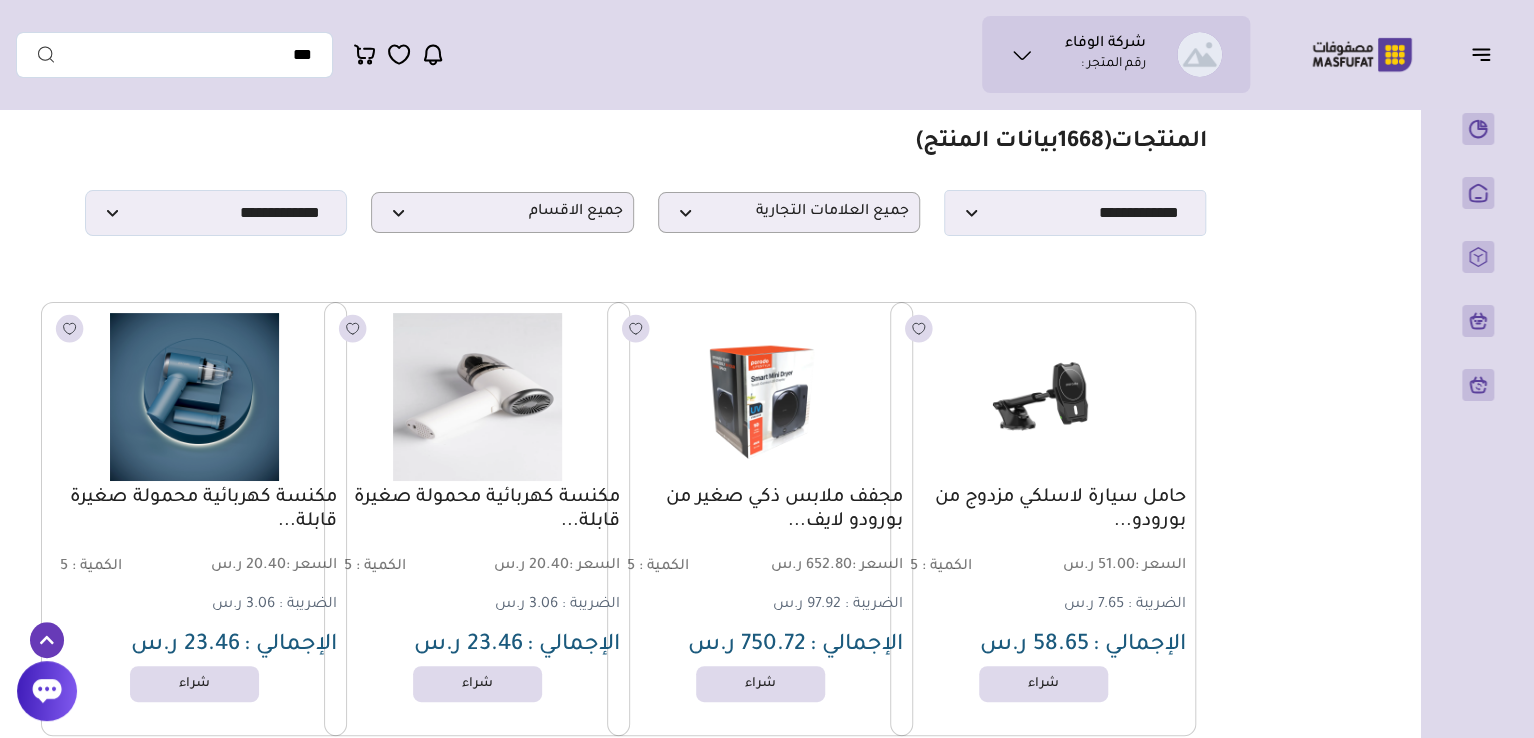 click 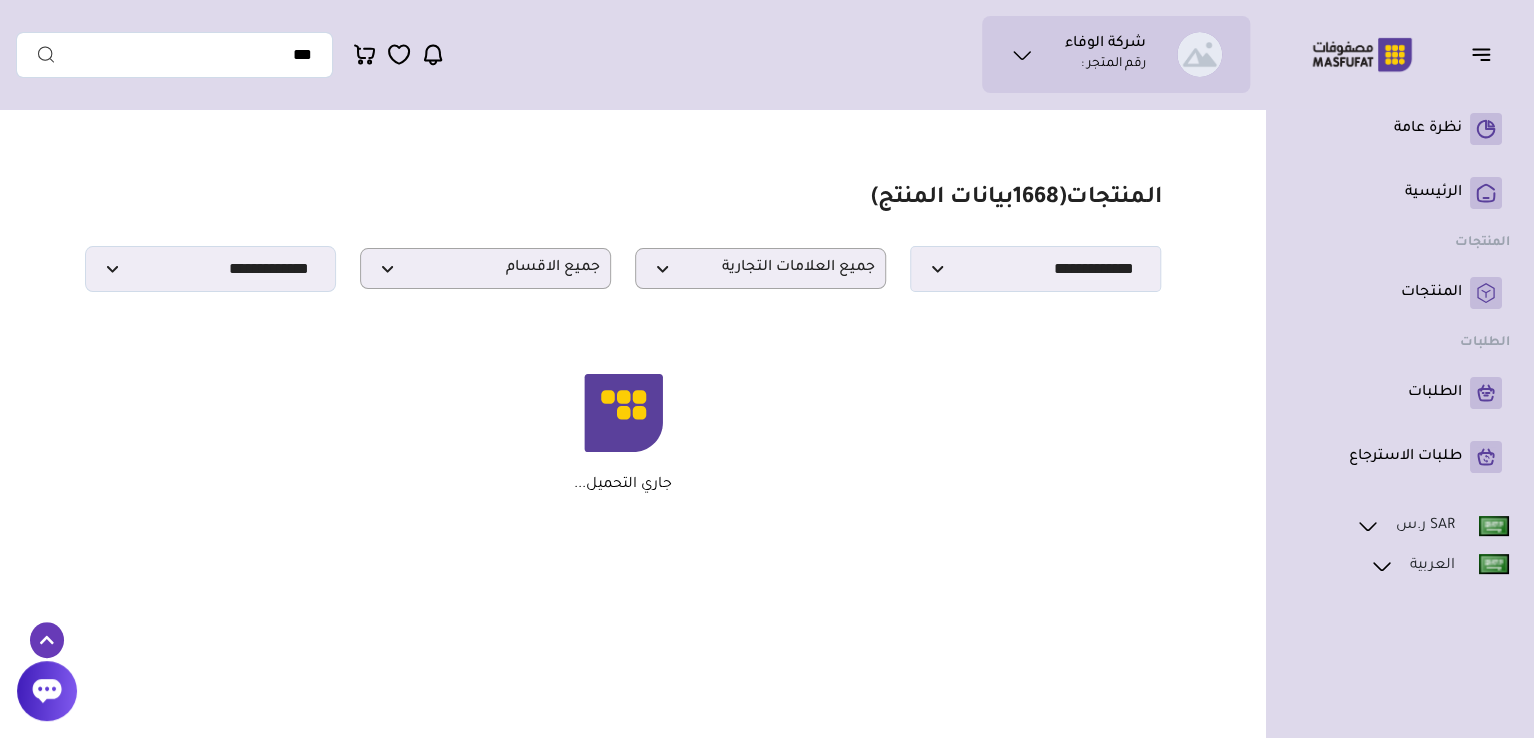 scroll, scrollTop: 56, scrollLeft: 0, axis: vertical 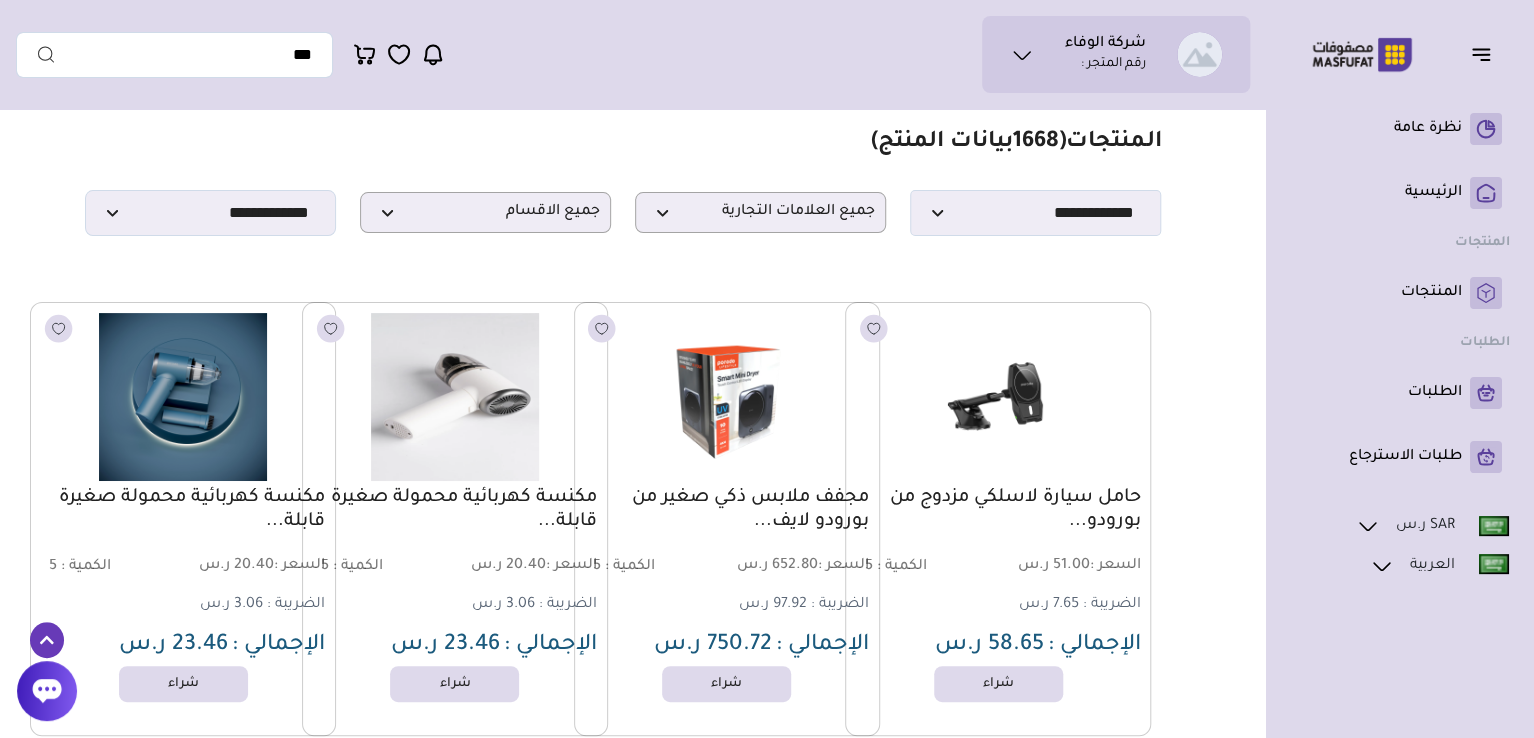 click 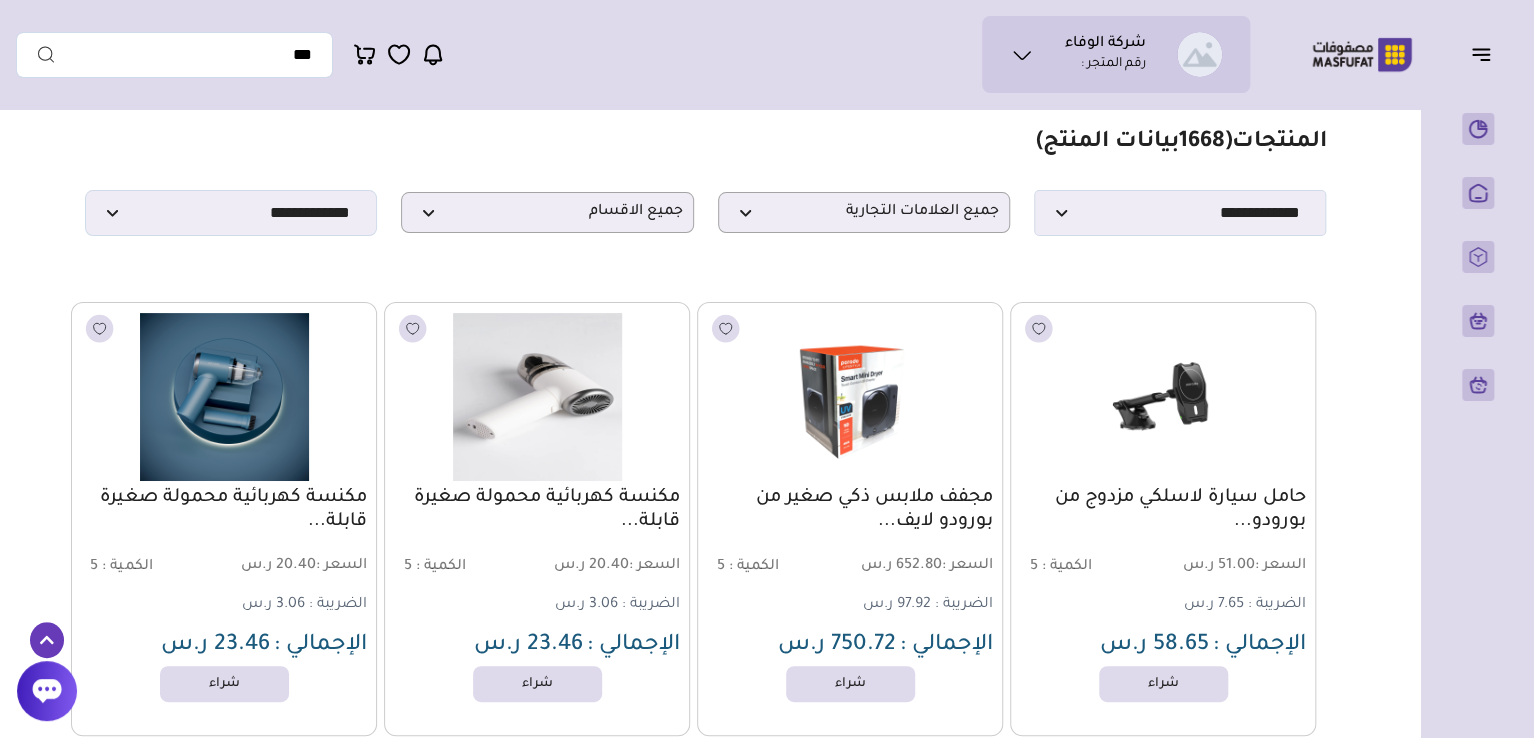 click 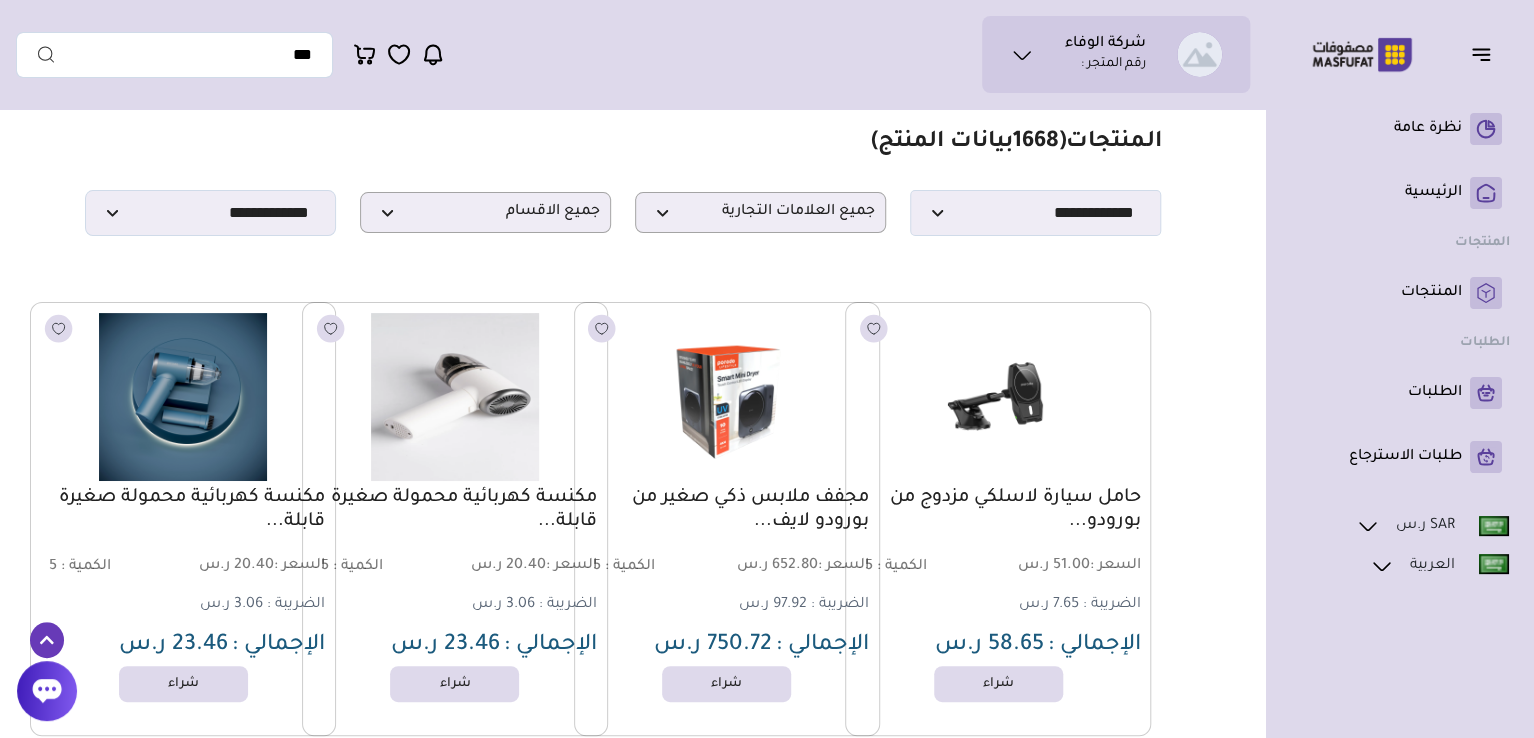 click 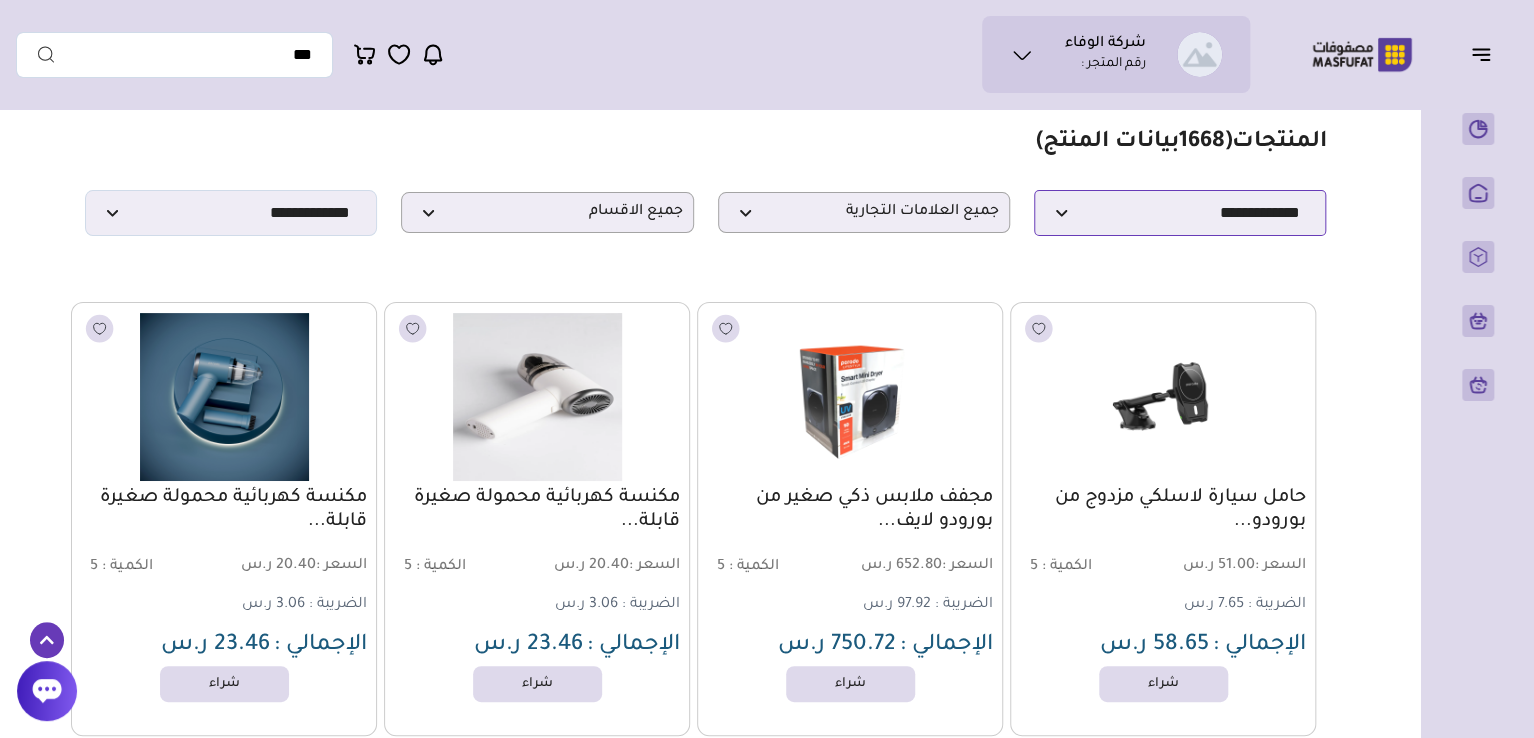 click on "**********" at bounding box center [1180, 213] 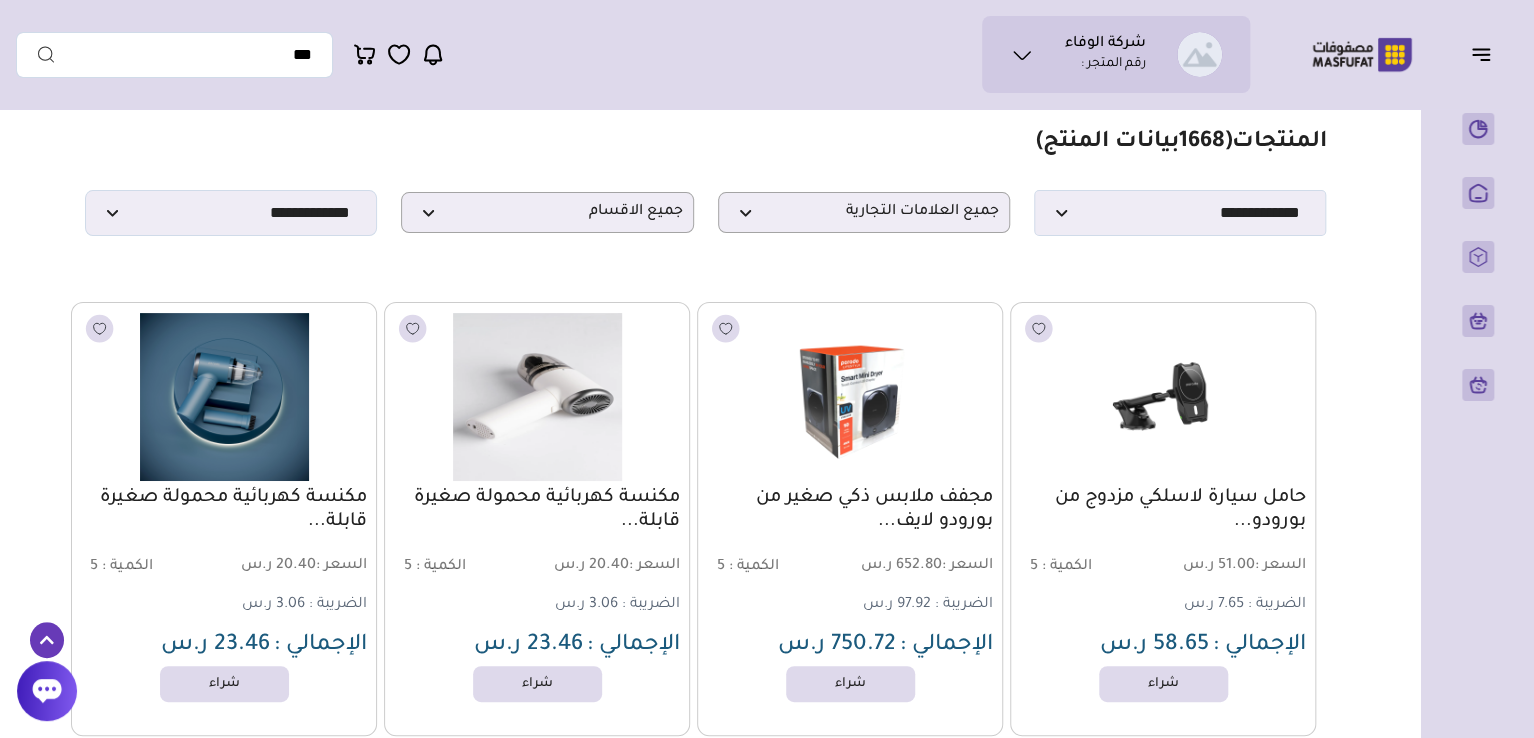click on "مزامنة
( 0 )
تحديد الكل
إلغاء التحديد
المنتجات
(" at bounding box center [705, 1360] 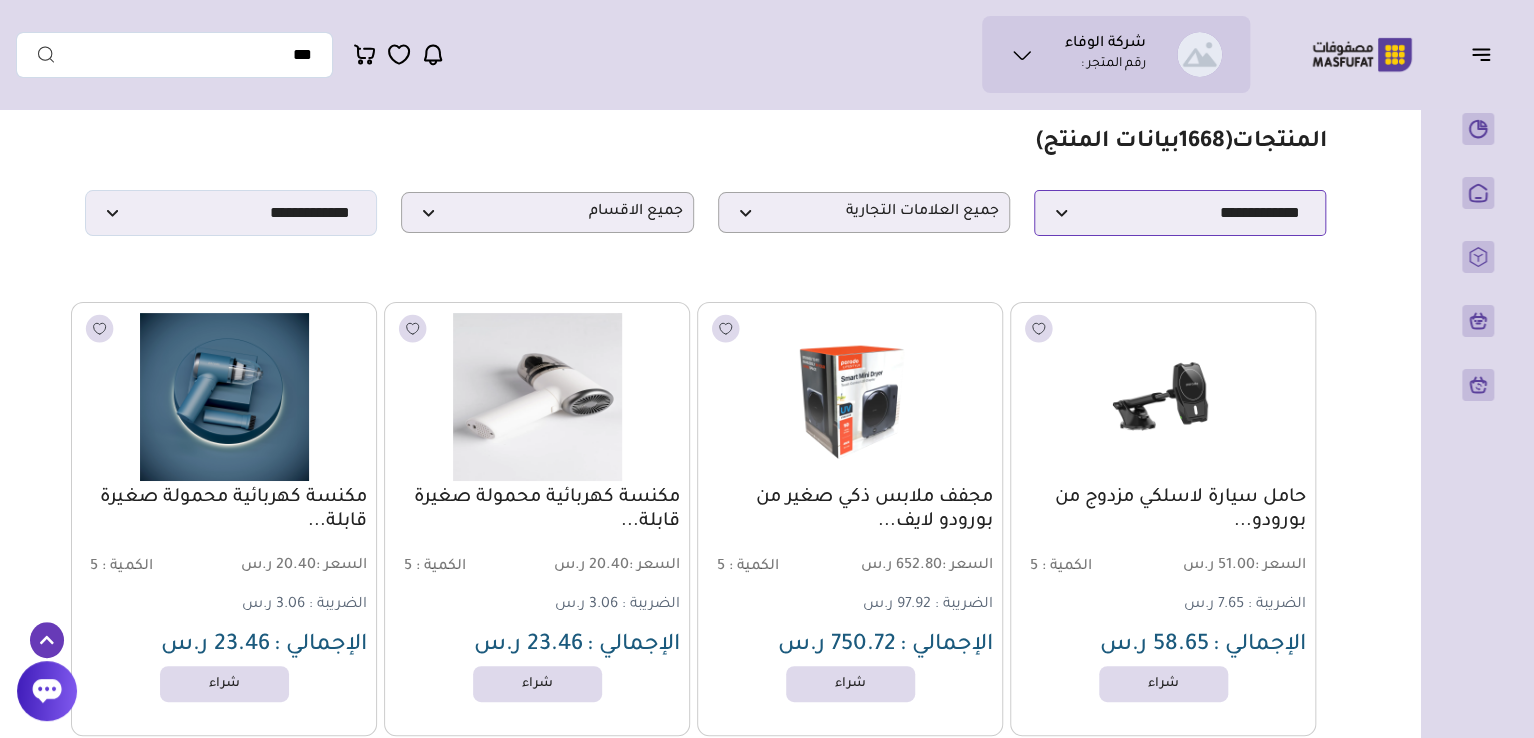 click on "**********" at bounding box center (1180, 213) 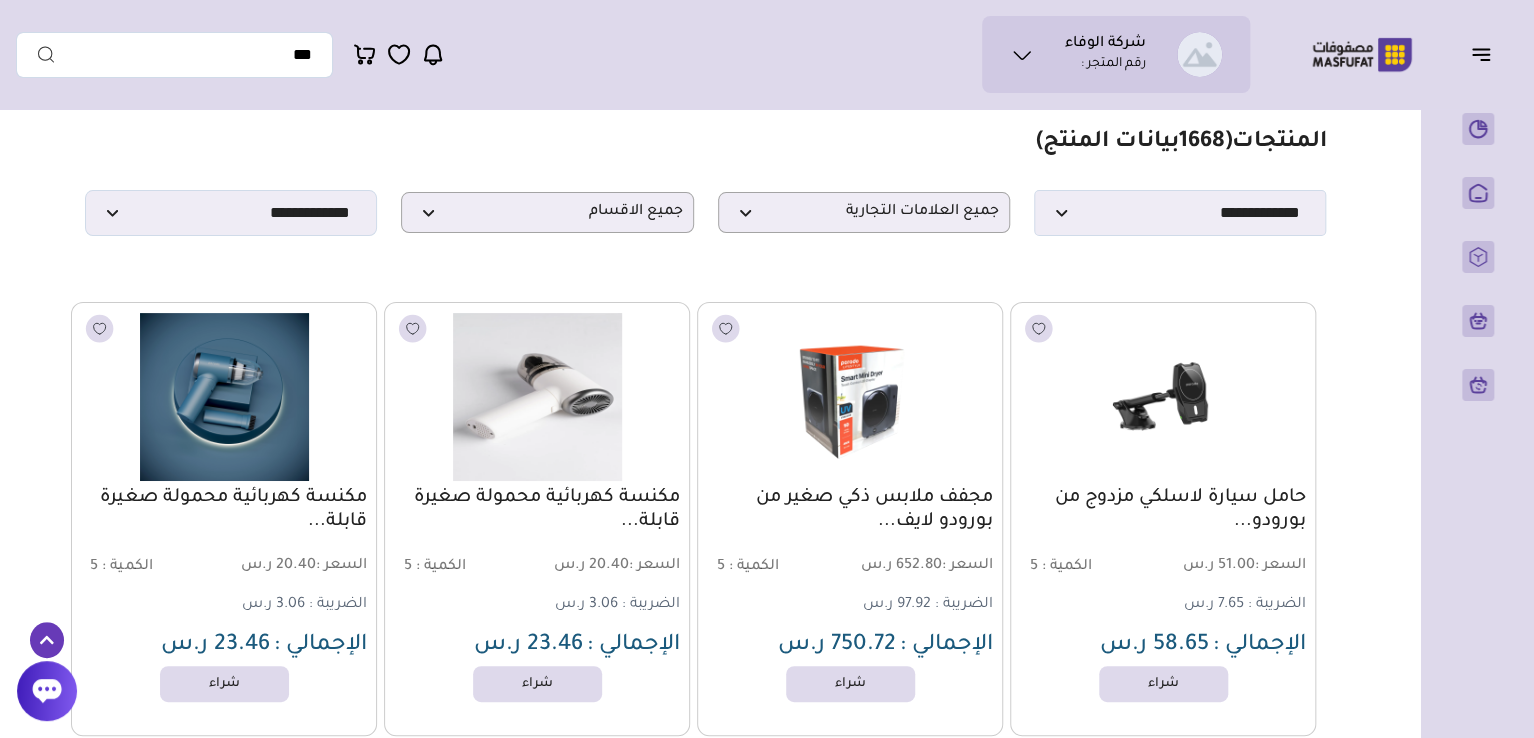 click on "مزامنة
( 0 )
تحديد الكل
إلغاء التحديد
المنتجات
(" at bounding box center [705, 1360] 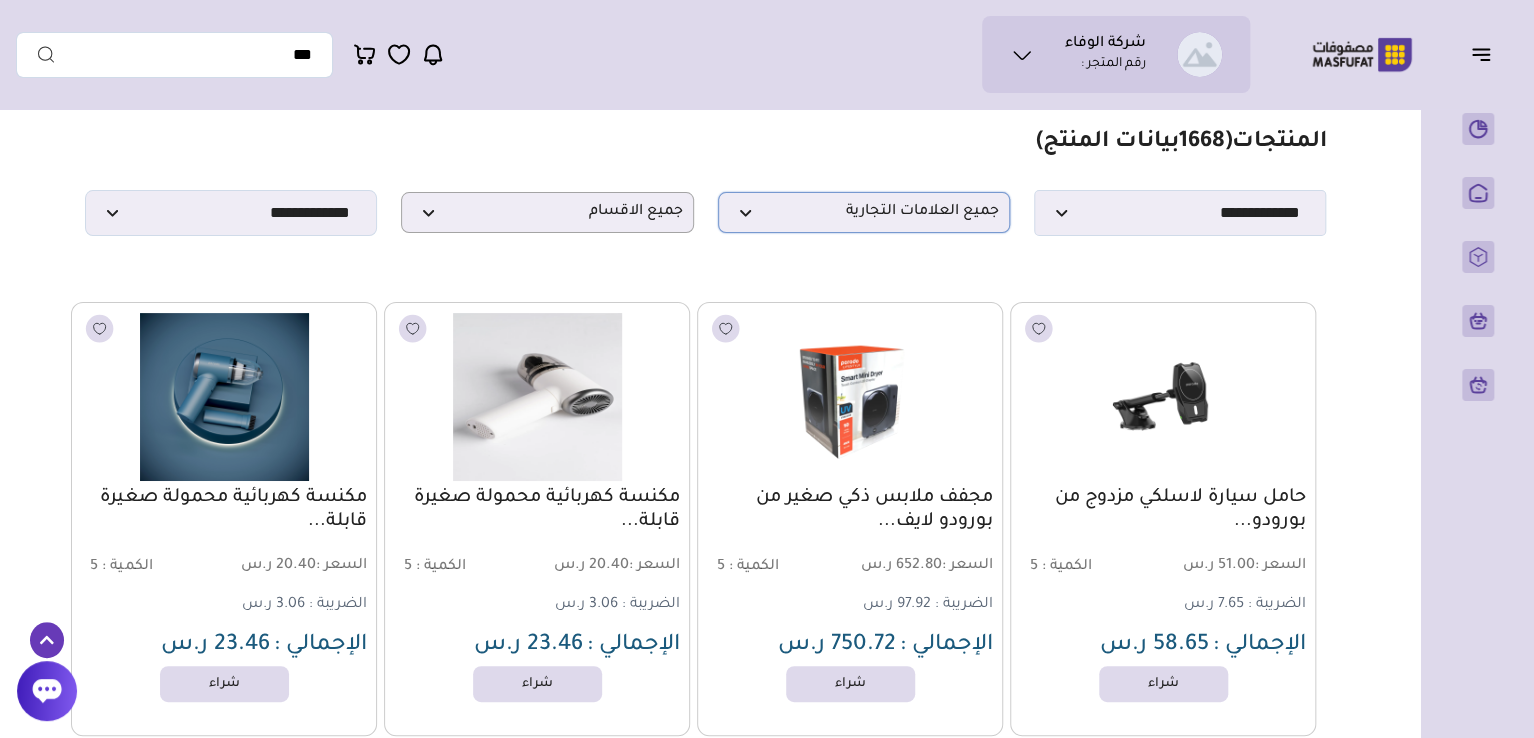 click on "جميع العلامات التجارية" at bounding box center [864, 212] 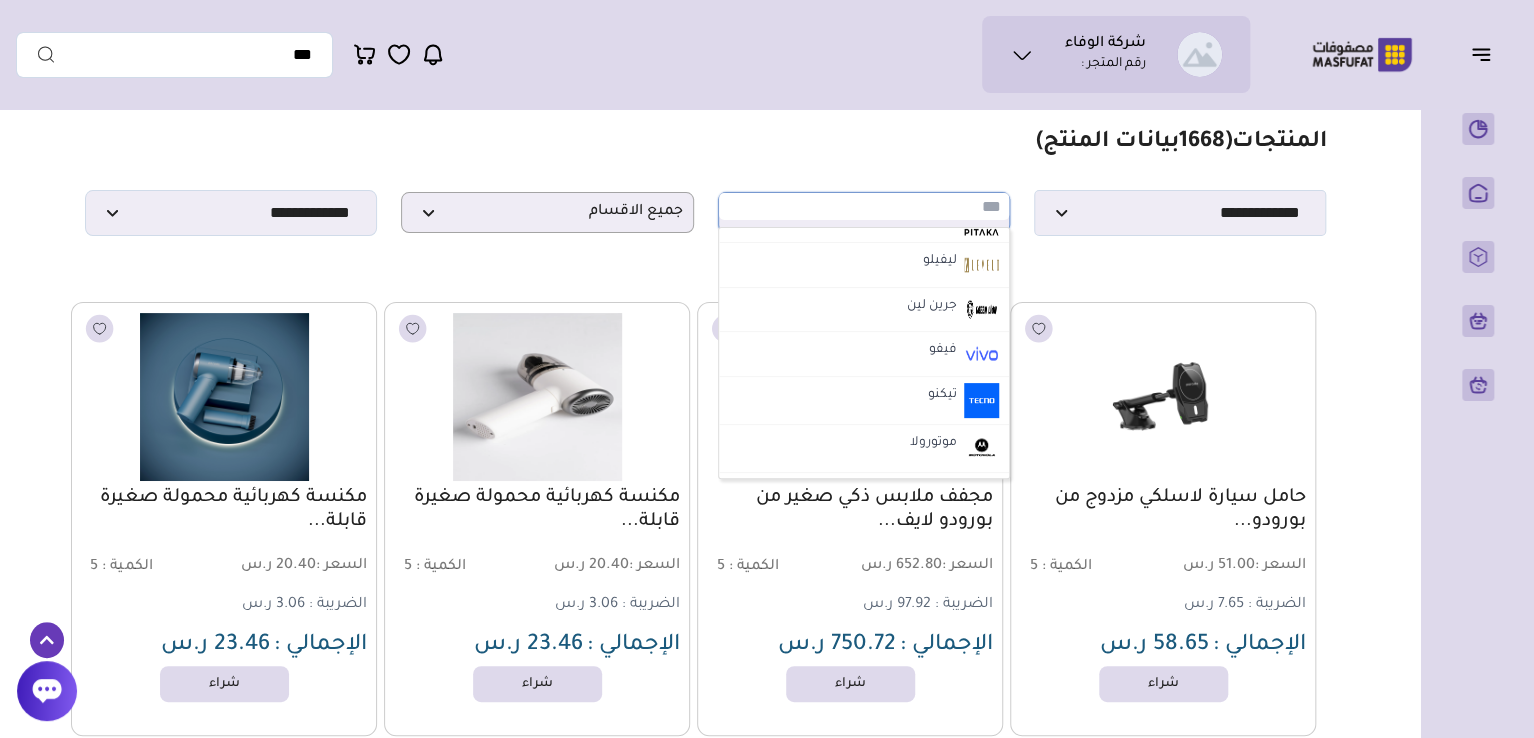 scroll, scrollTop: 0, scrollLeft: 0, axis: both 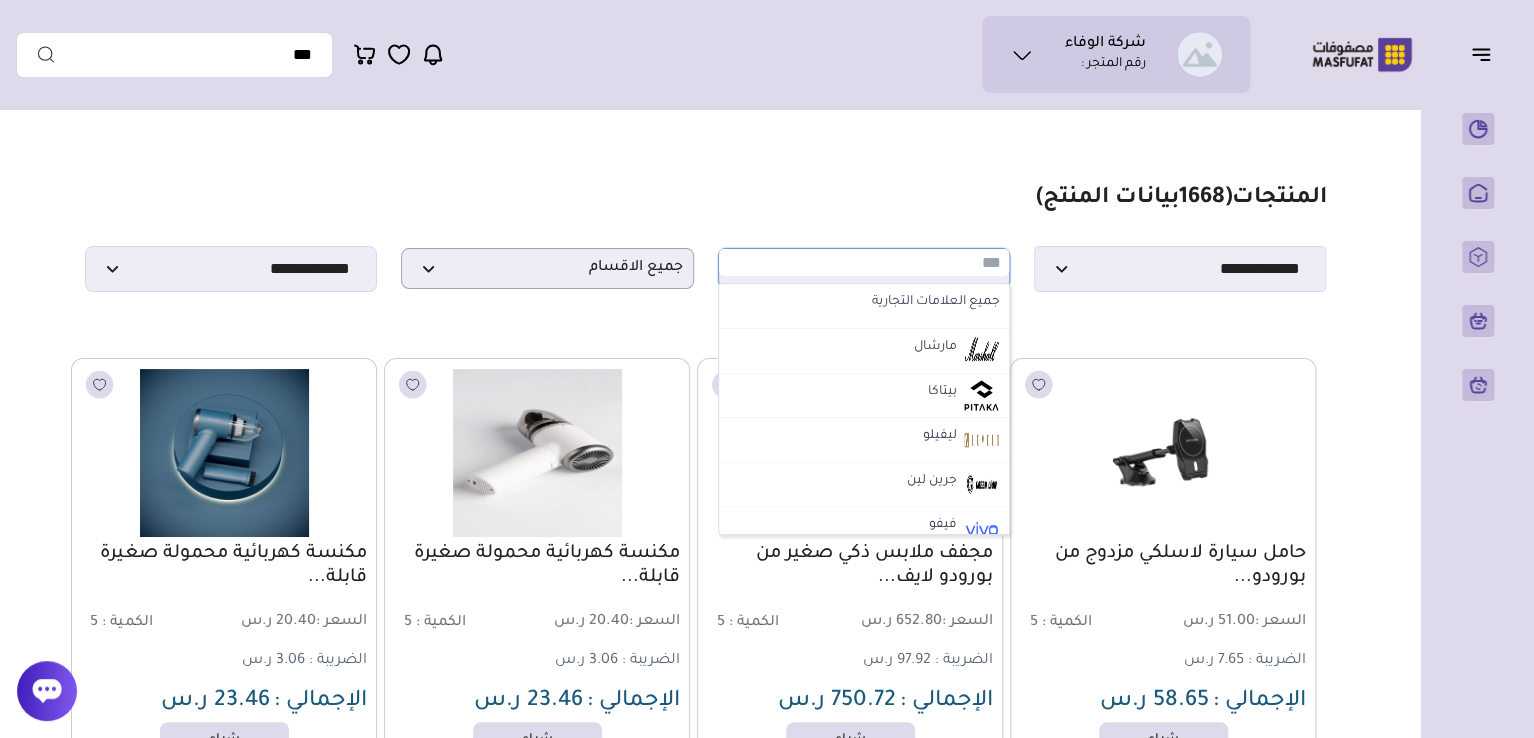 click on "مزامنة
( 0 )
تحديد الكل
إلغاء التحديد
المنتجات
(" at bounding box center (705, 1416) 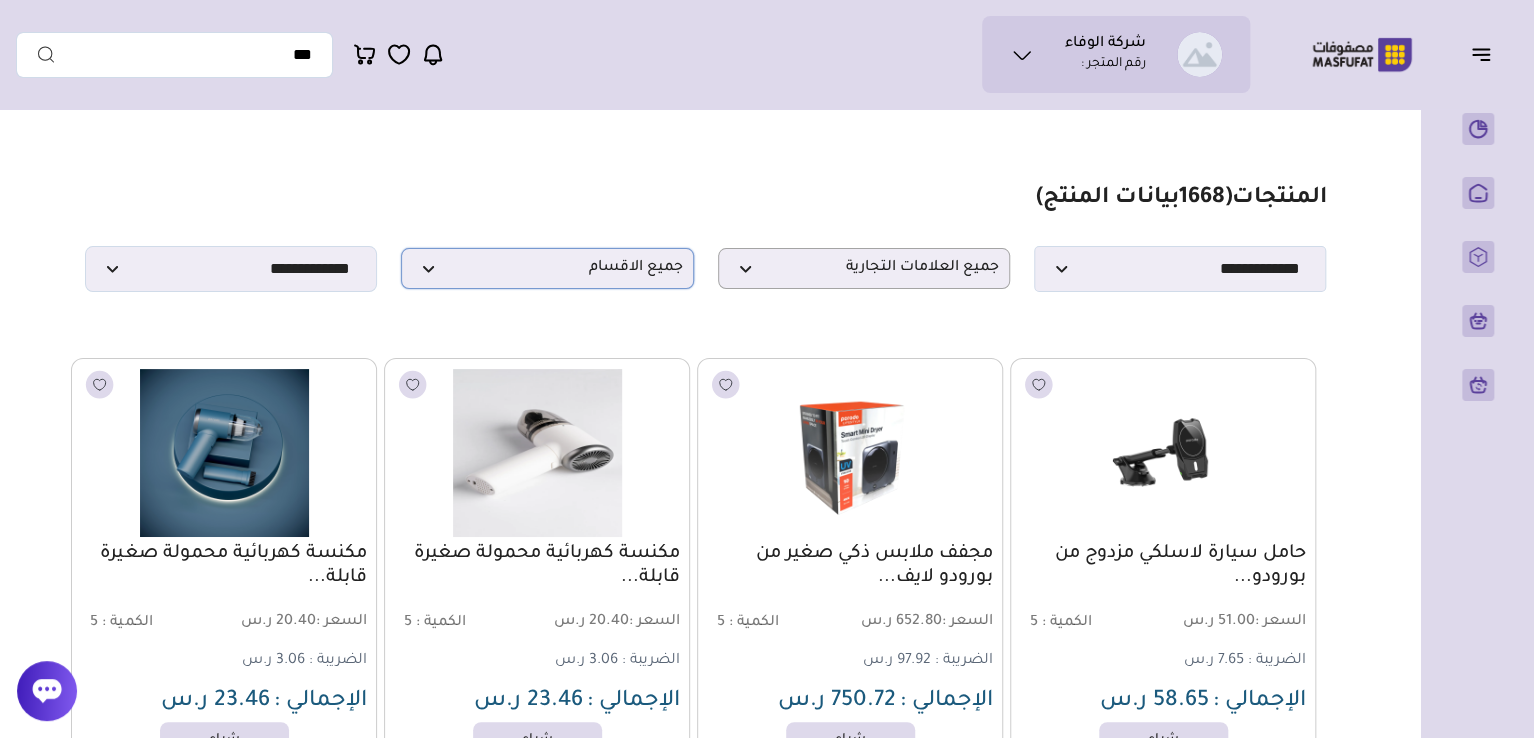click on "جميع الاقسام" at bounding box center (547, 268) 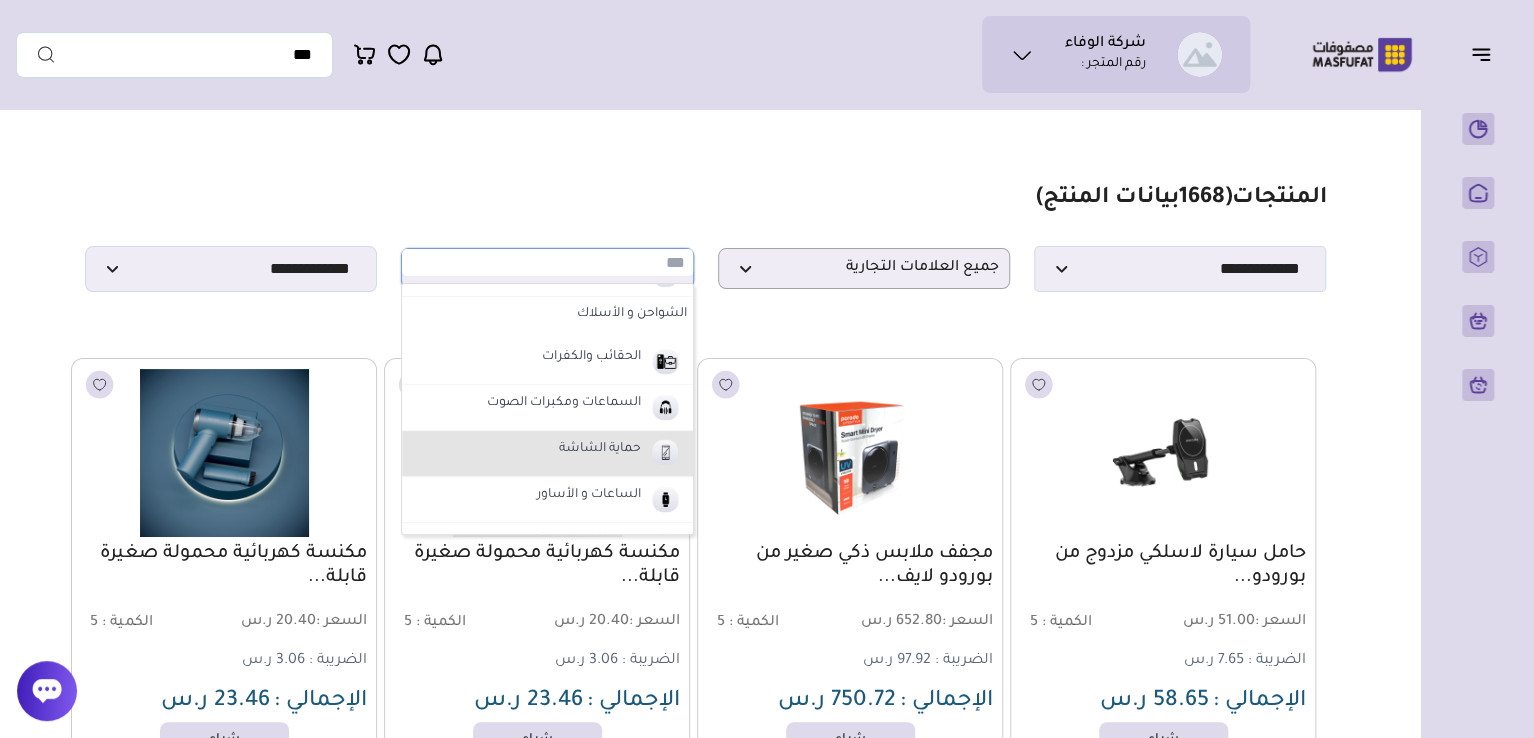 scroll, scrollTop: 0, scrollLeft: 0, axis: both 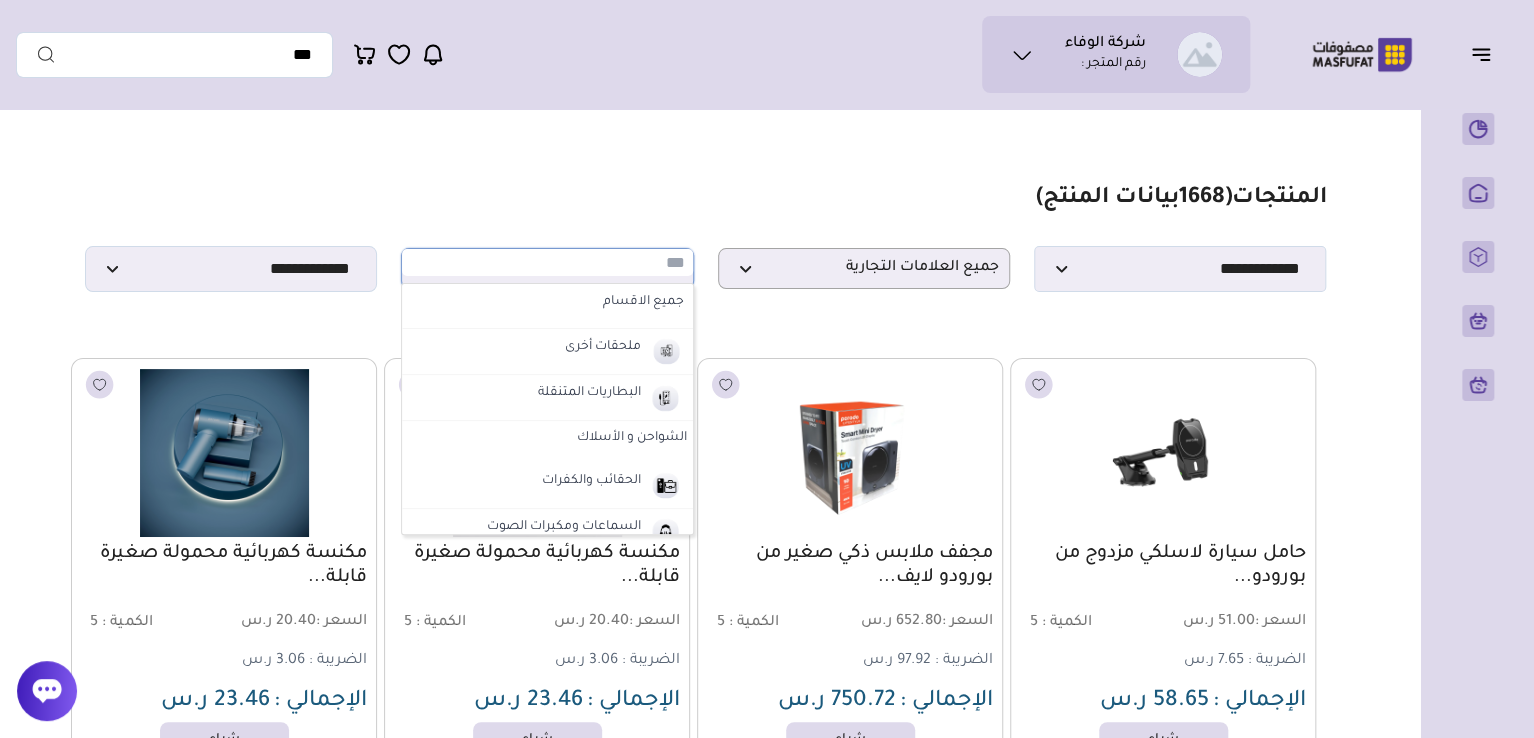 click on "مزامنة
( 0 )
تحديد الكل
إلغاء التحديد
المنتجات
(" at bounding box center [705, 1416] 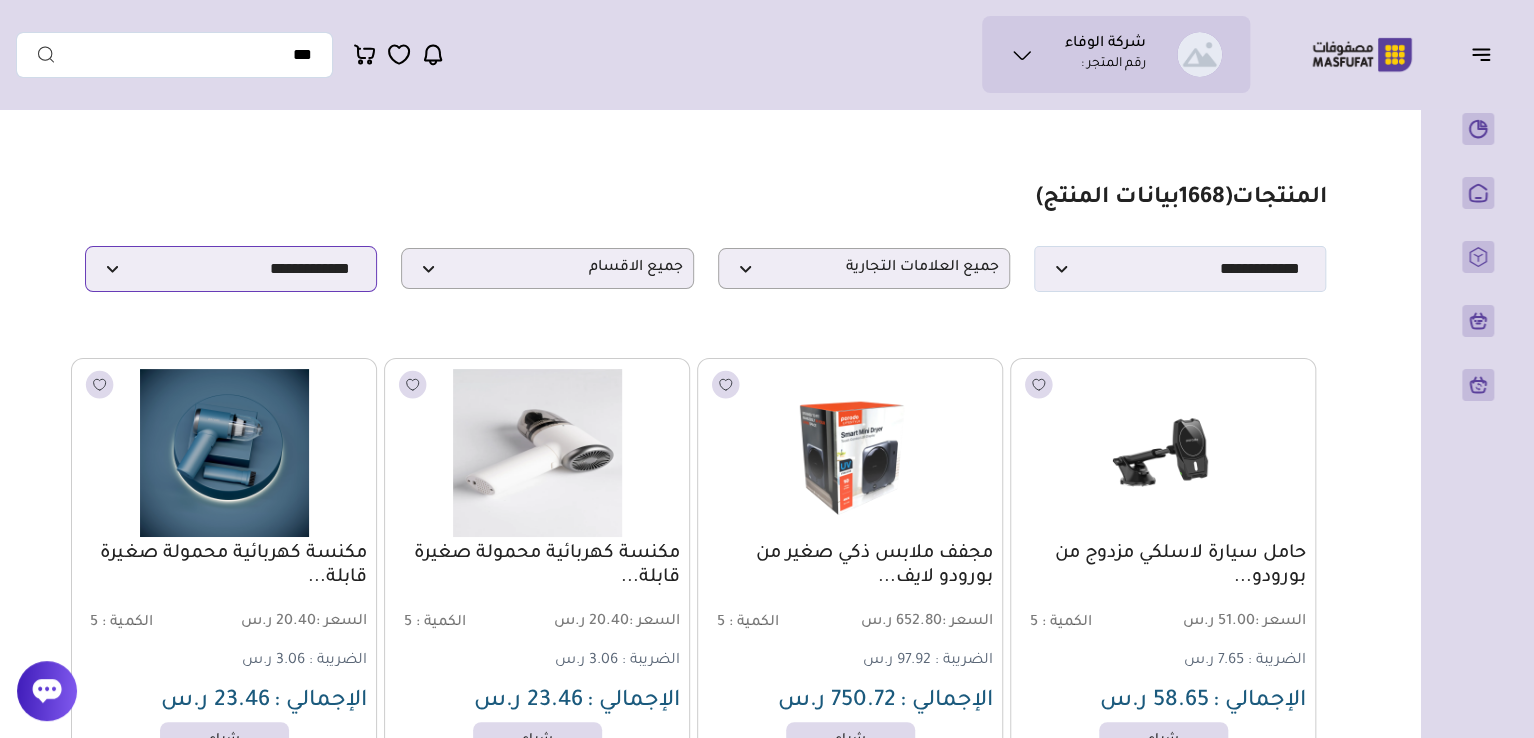 click on "**********" at bounding box center [231, 269] 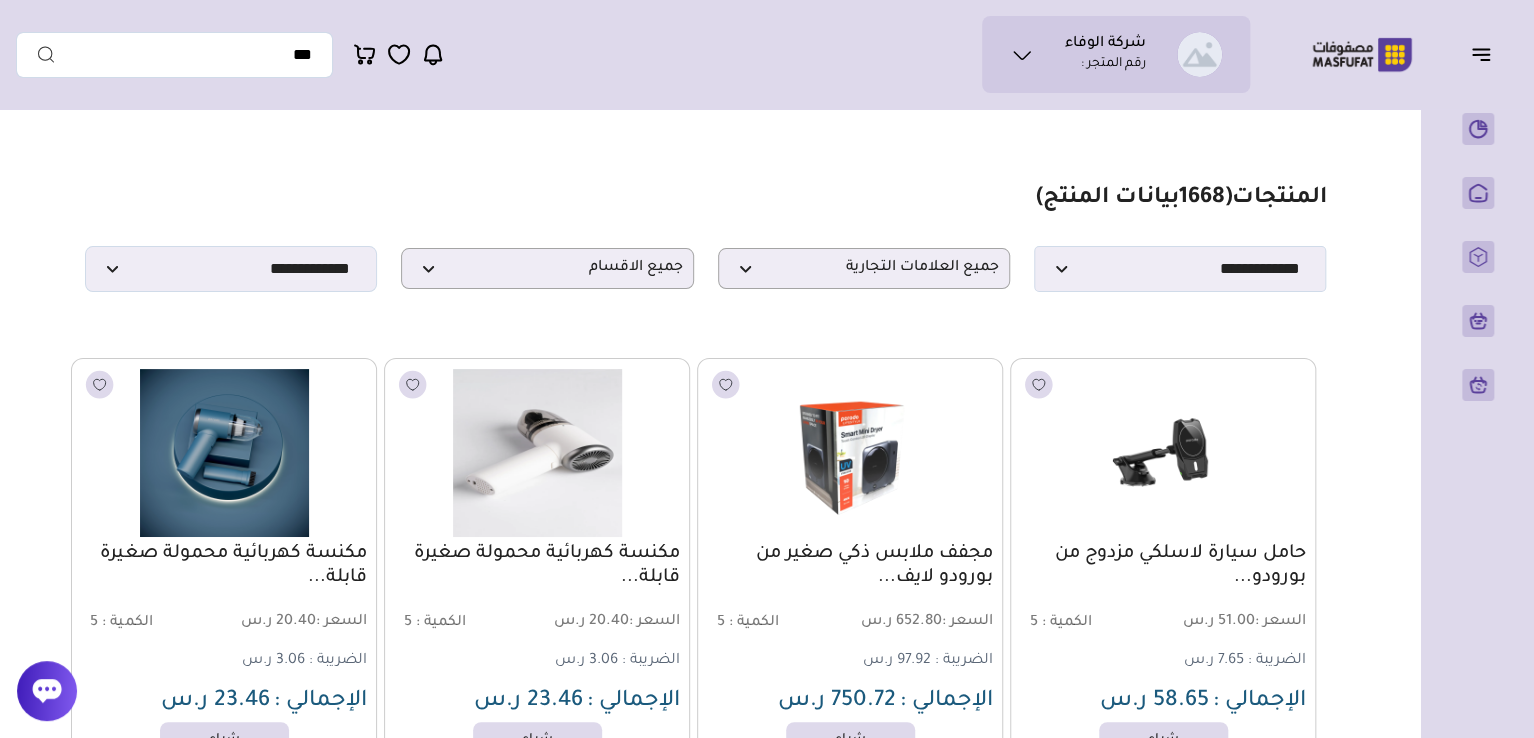 click on "مزامنة
( 0 )
تحديد الكل
إلغاء التحديد
المنتجات
(" at bounding box center (705, 1416) 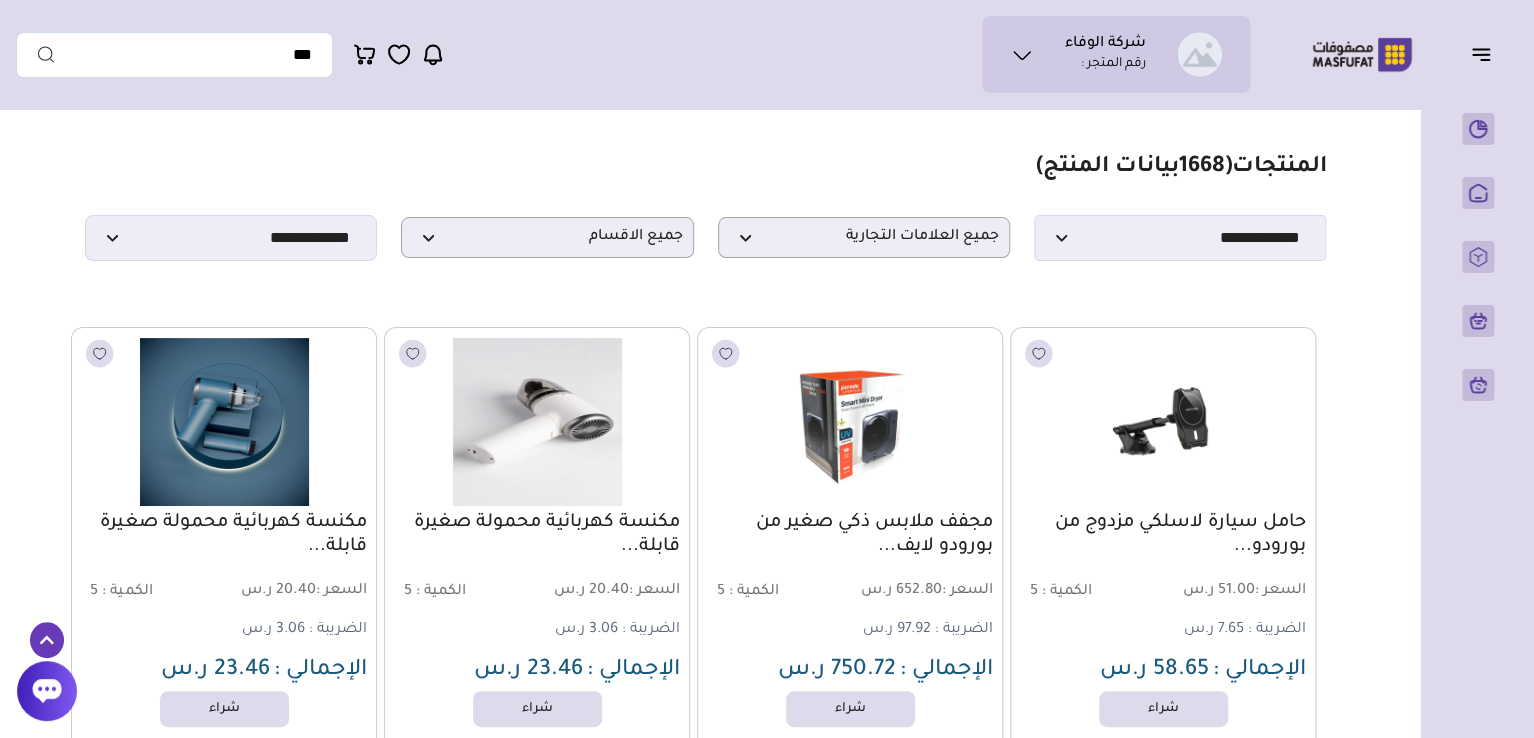 scroll, scrollTop: 0, scrollLeft: 0, axis: both 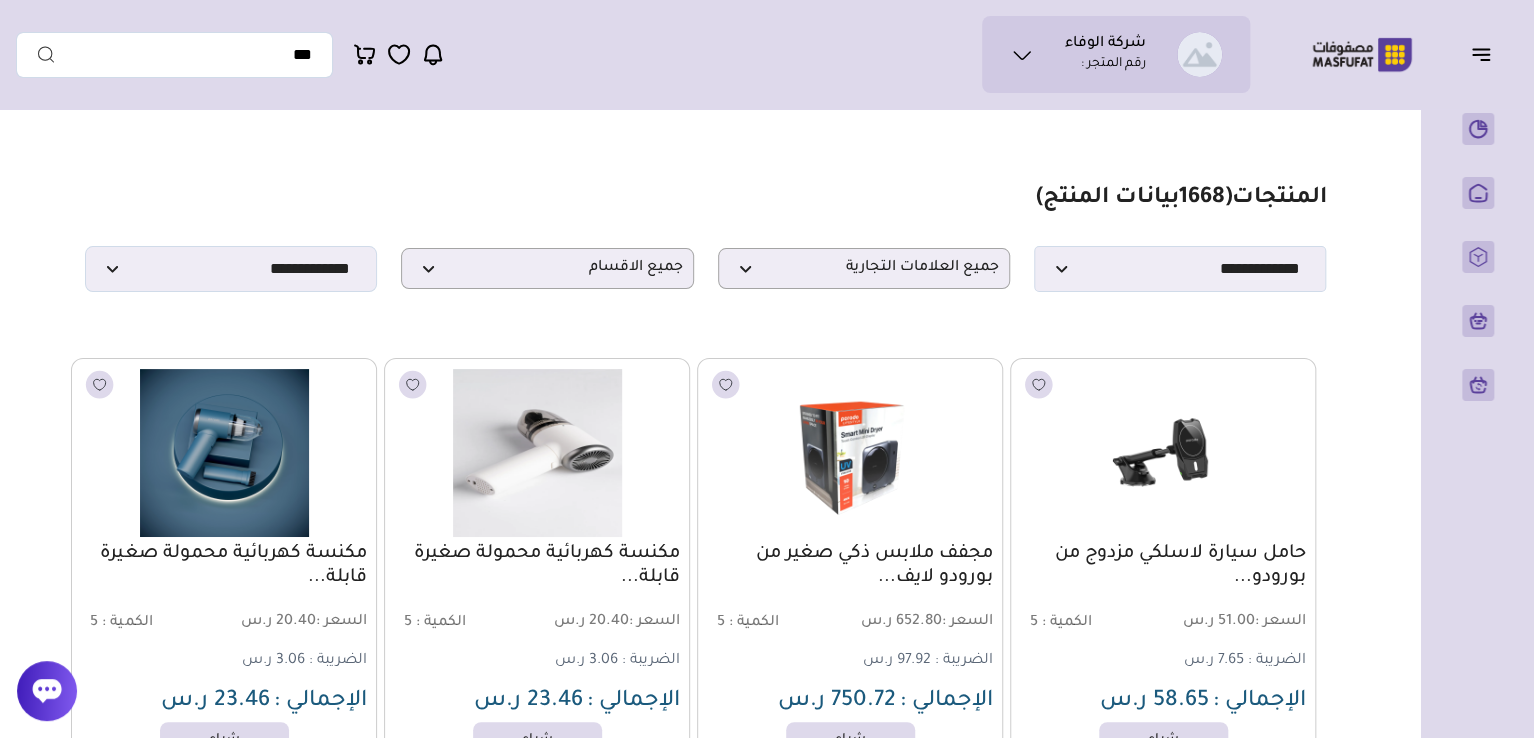 click on "مزامنة
( 0 )
تحديد الكل
إلغاء التحديد
المنتجات
(" at bounding box center (705, 3836) 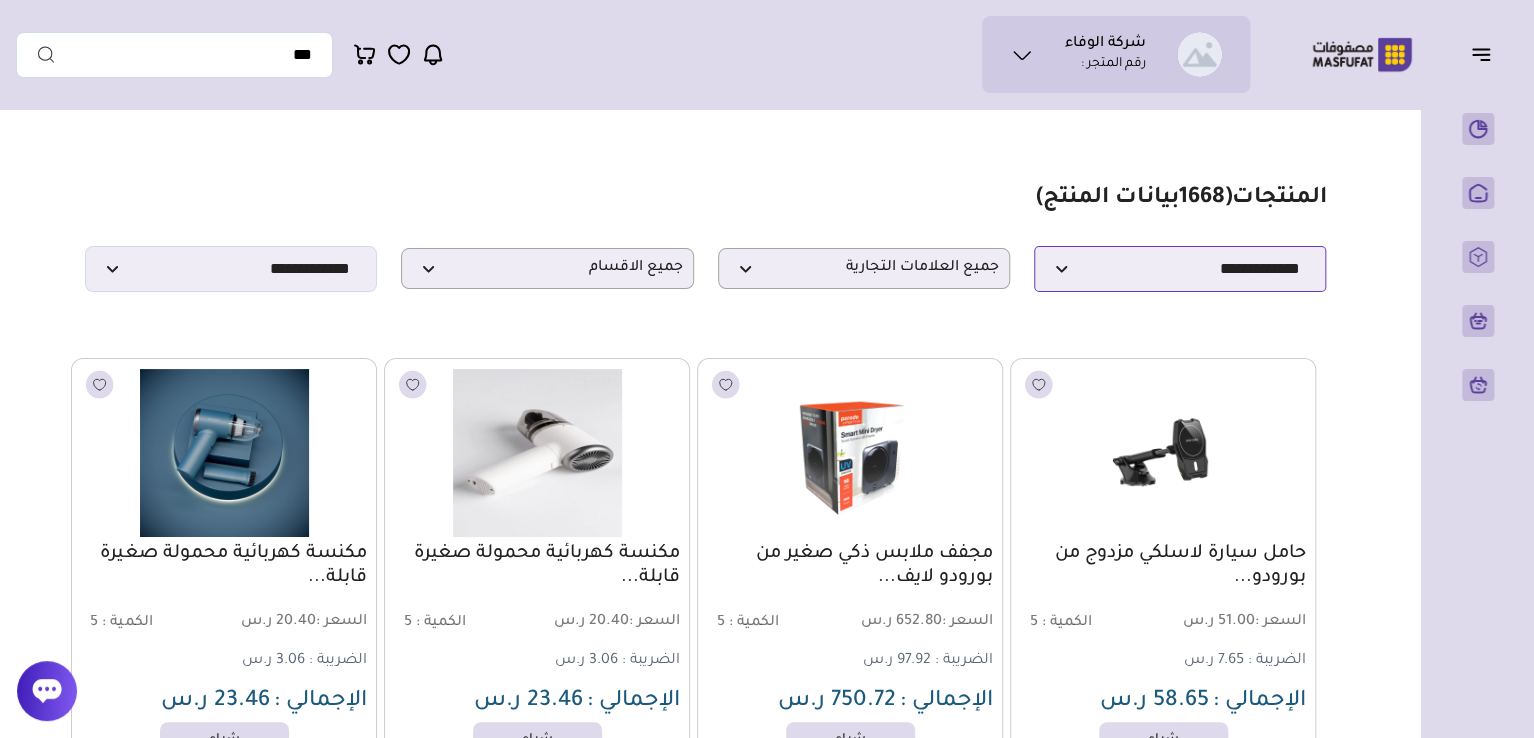 click on "**********" at bounding box center [1180, 269] 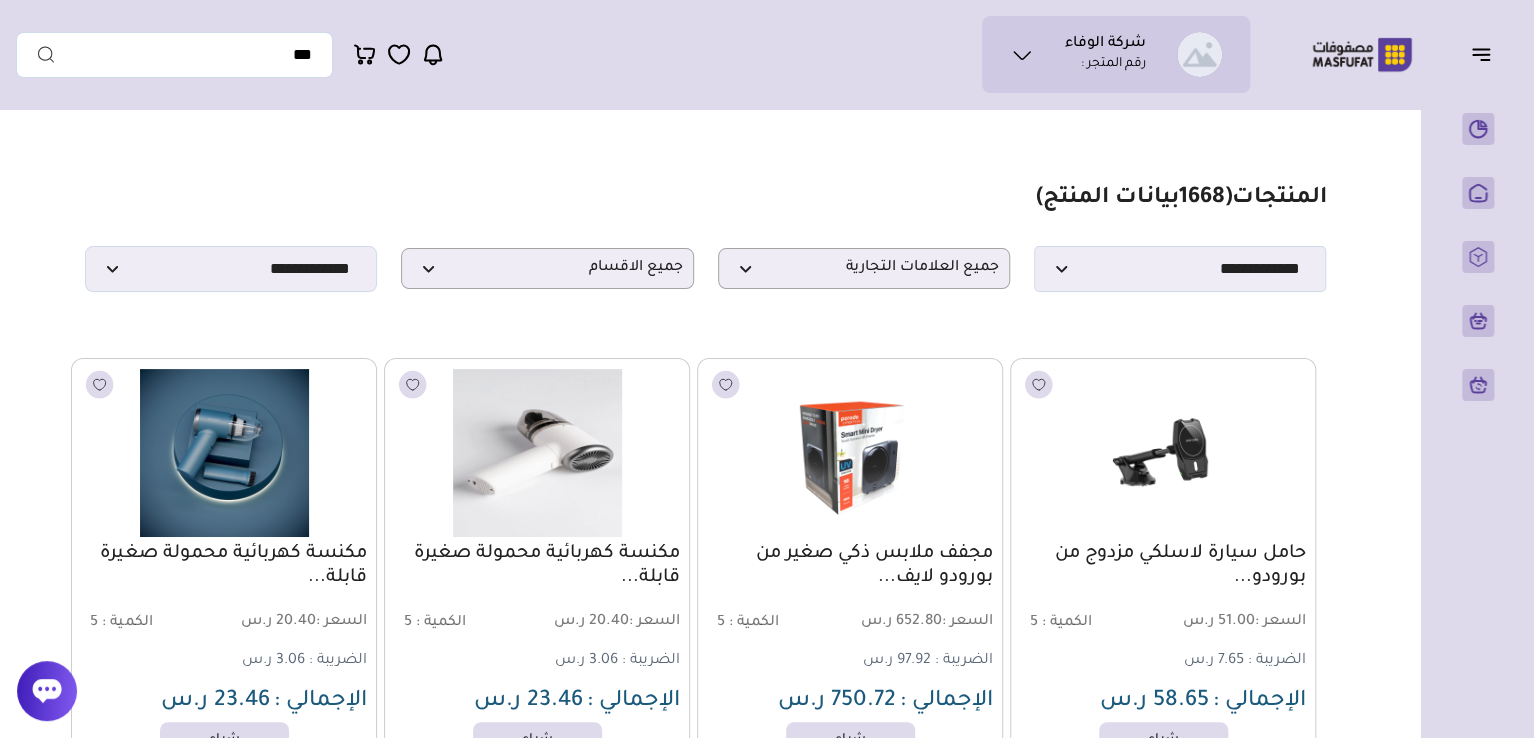 click on "مزامنة
( 0 )
تحديد الكل
إلغاء التحديد
المنتجات
(" at bounding box center (705, 3836) 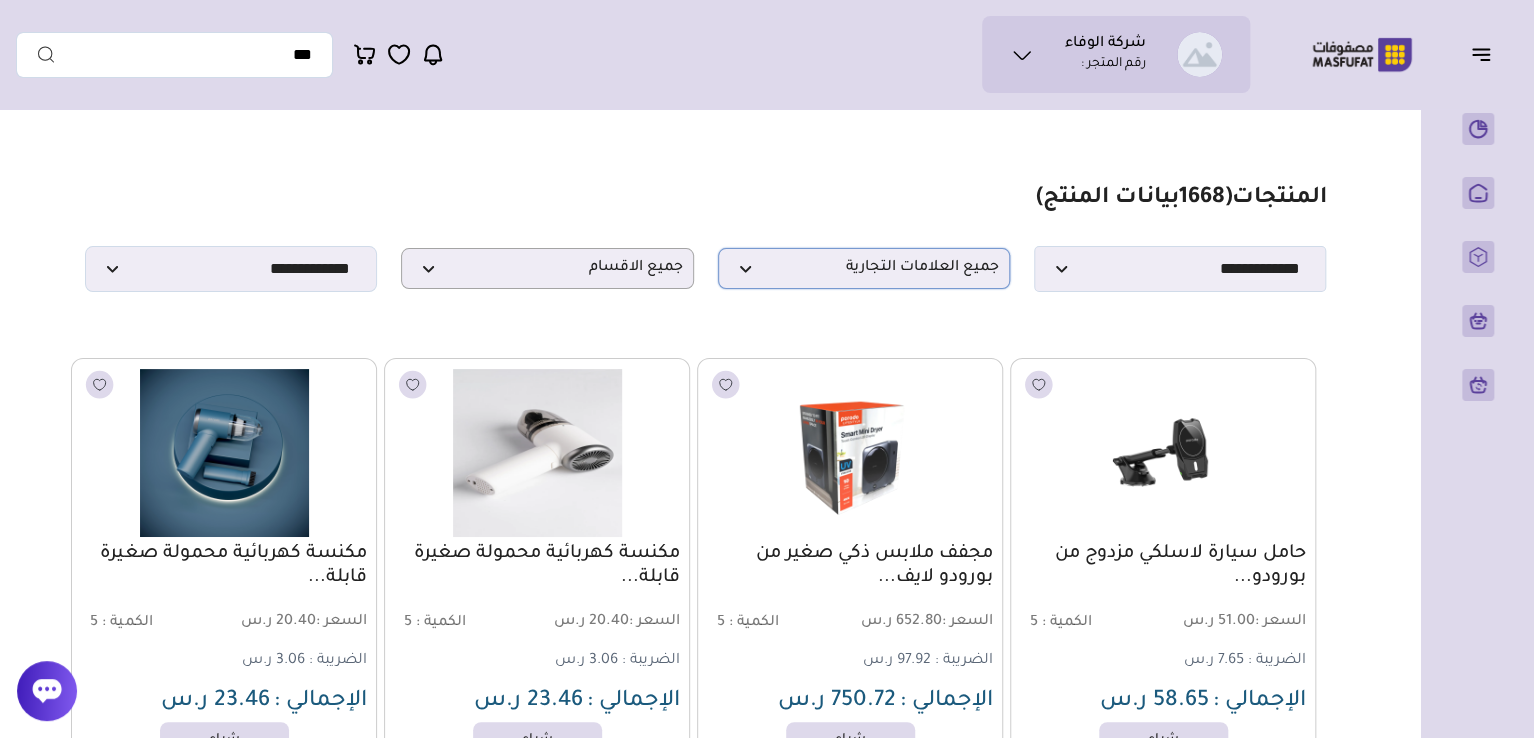 click on "جميع العلامات التجارية" at bounding box center (864, 268) 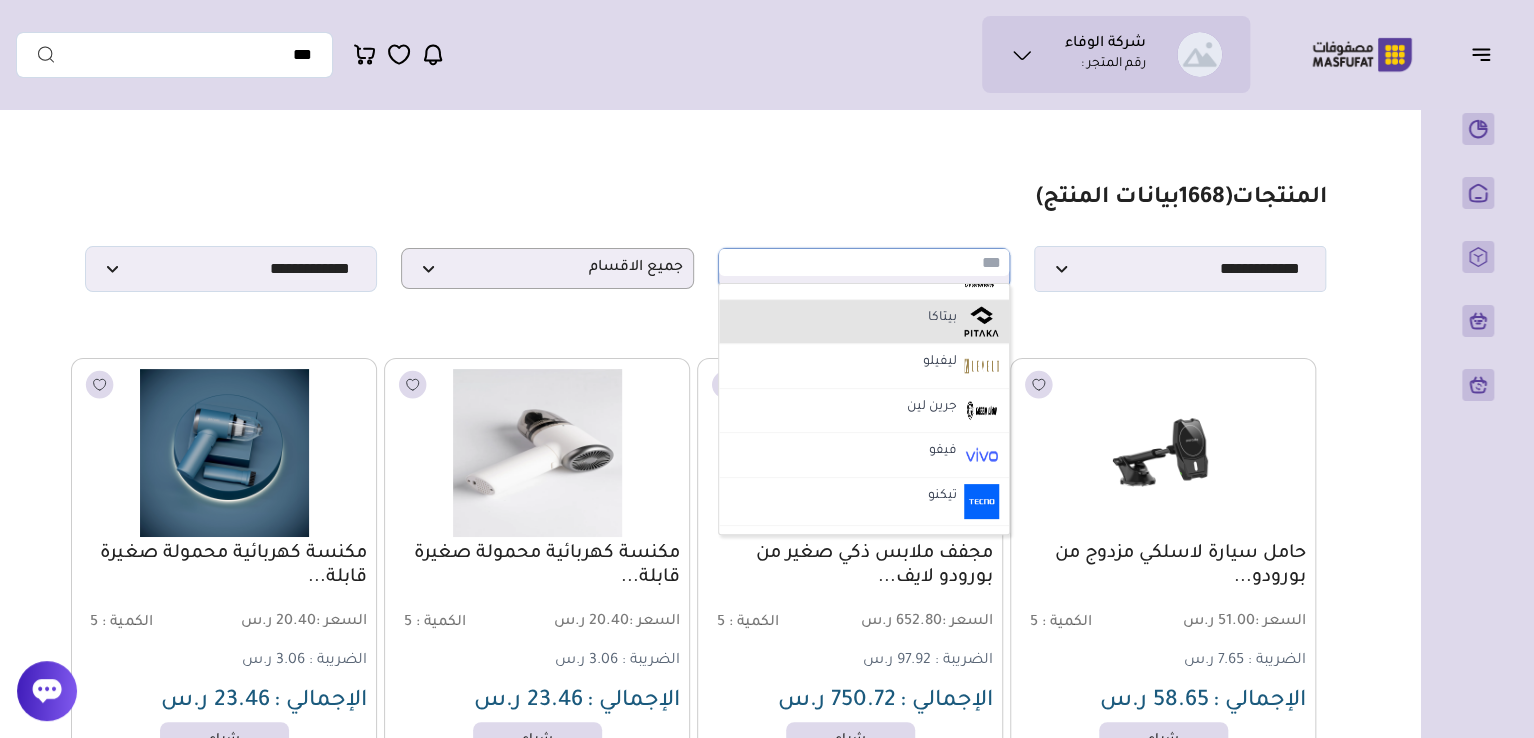 scroll, scrollTop: 0, scrollLeft: 0, axis: both 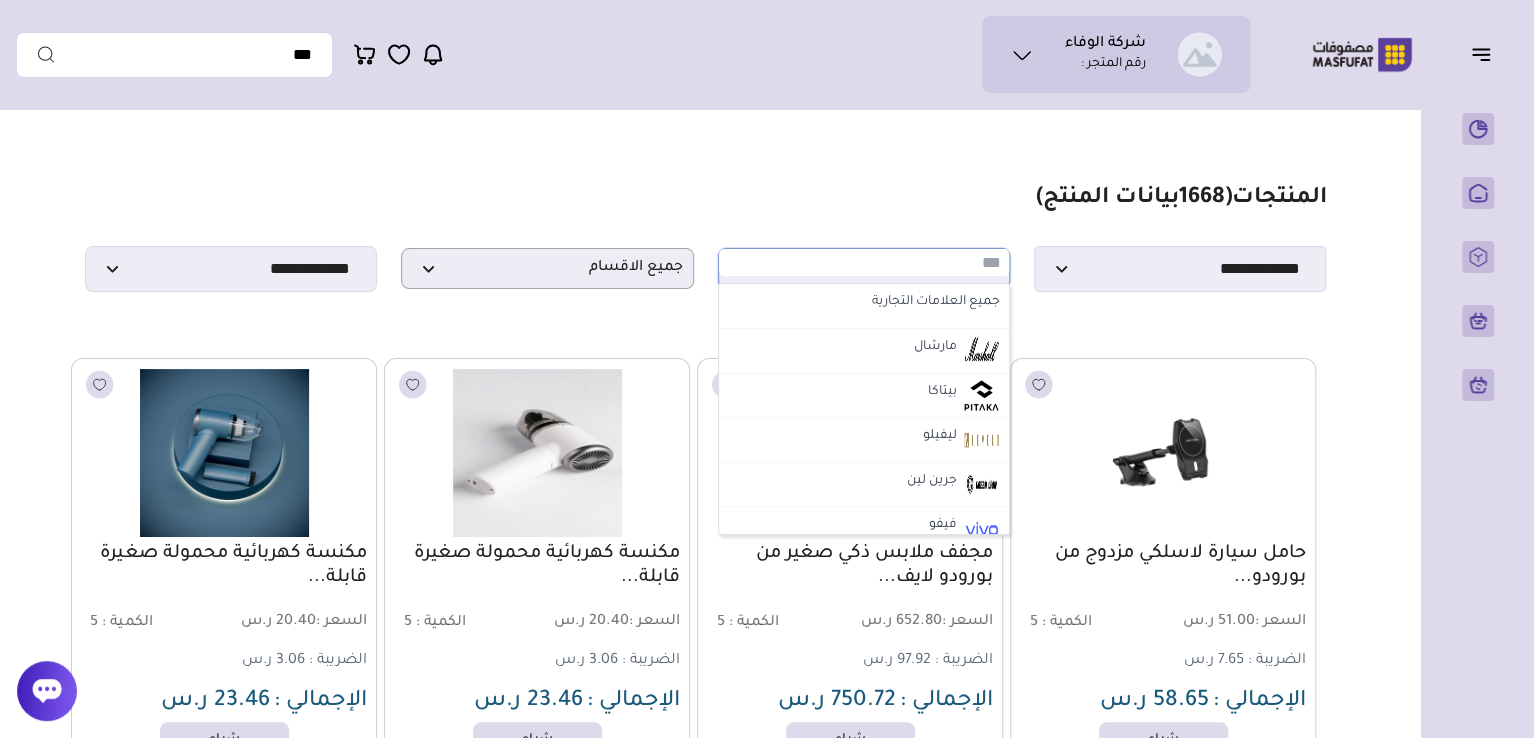 click on "مزامنة
( 0 )
تحديد الكل
إلغاء التحديد
المنتجات
(" at bounding box center (705, 3836) 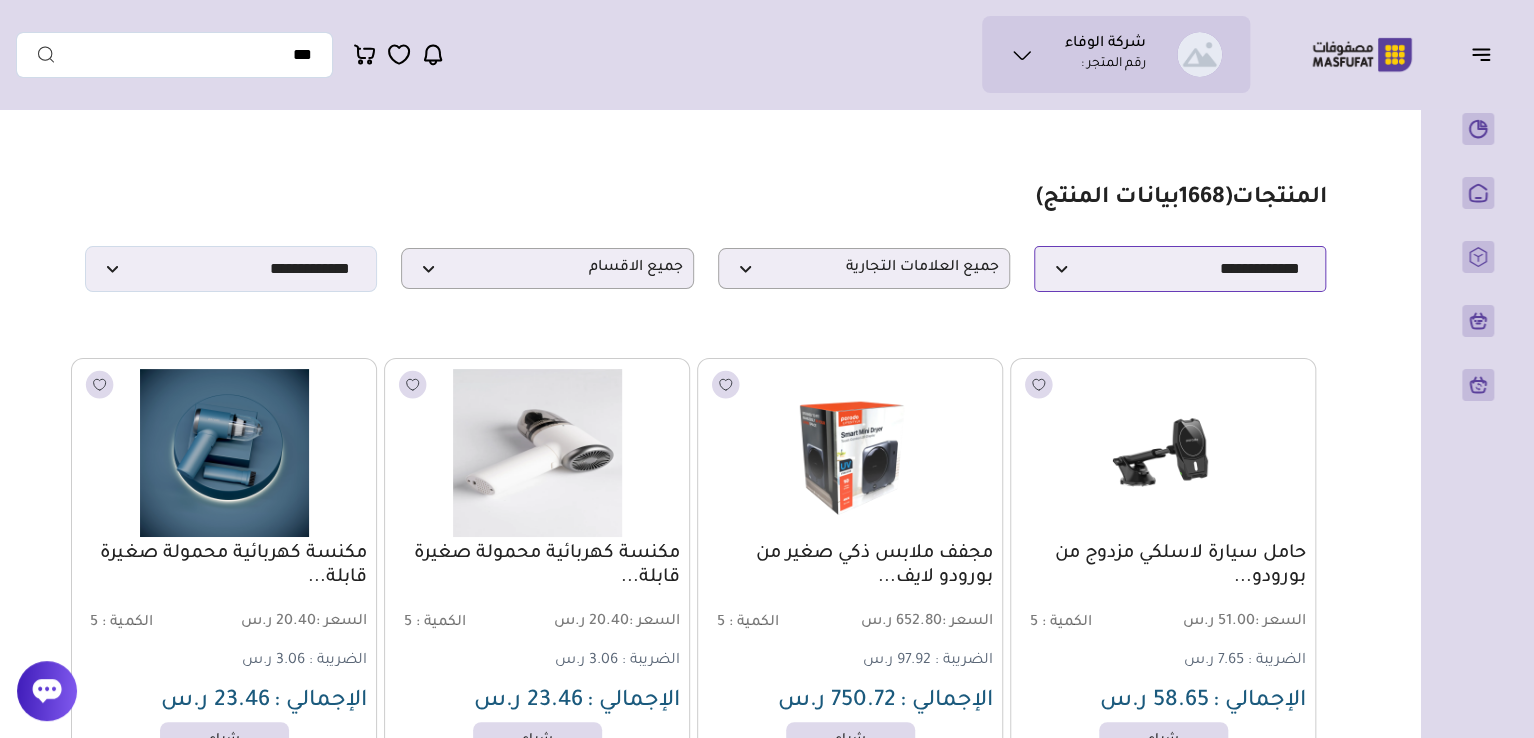 click on "**********" at bounding box center [1180, 269] 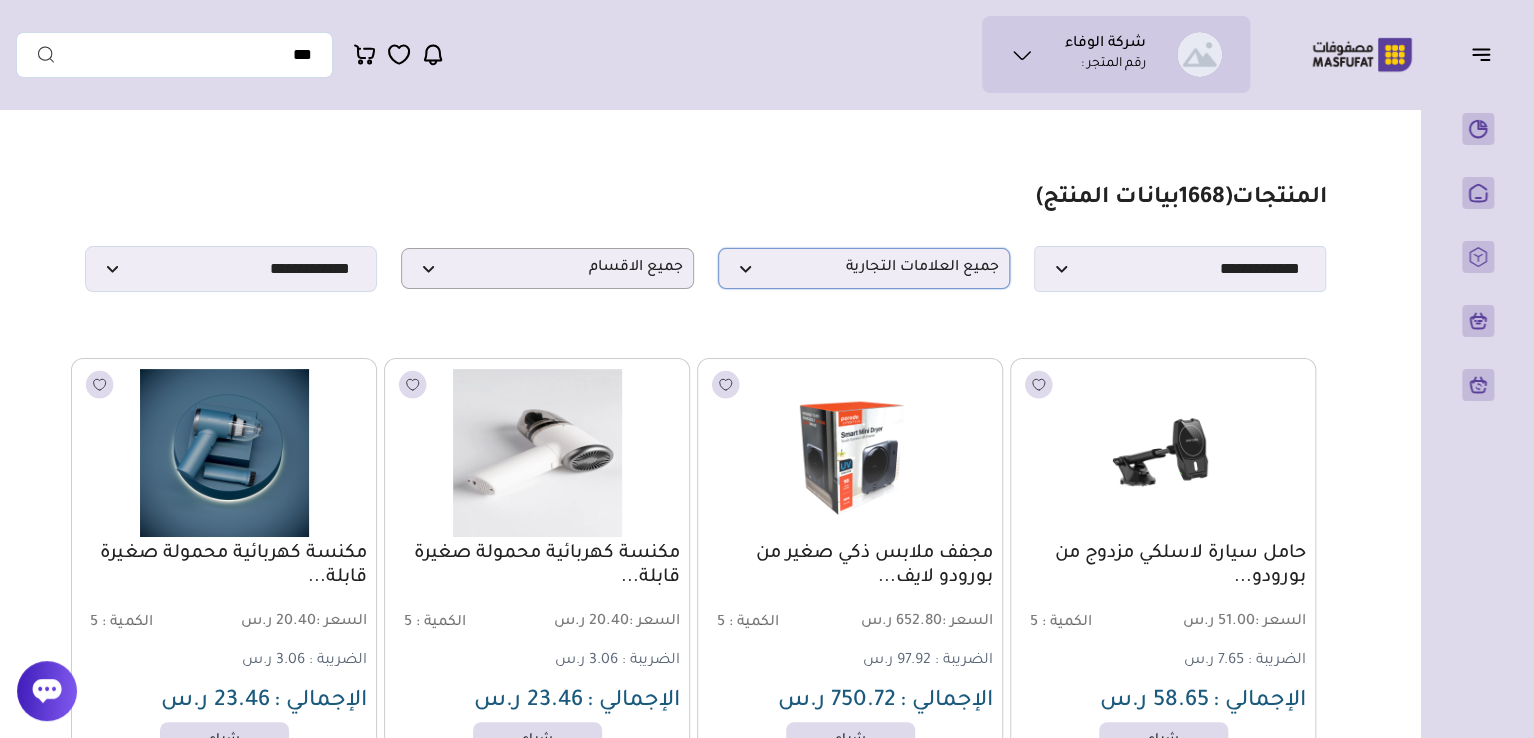 click on "جميع العلامات التجارية" at bounding box center [864, 268] 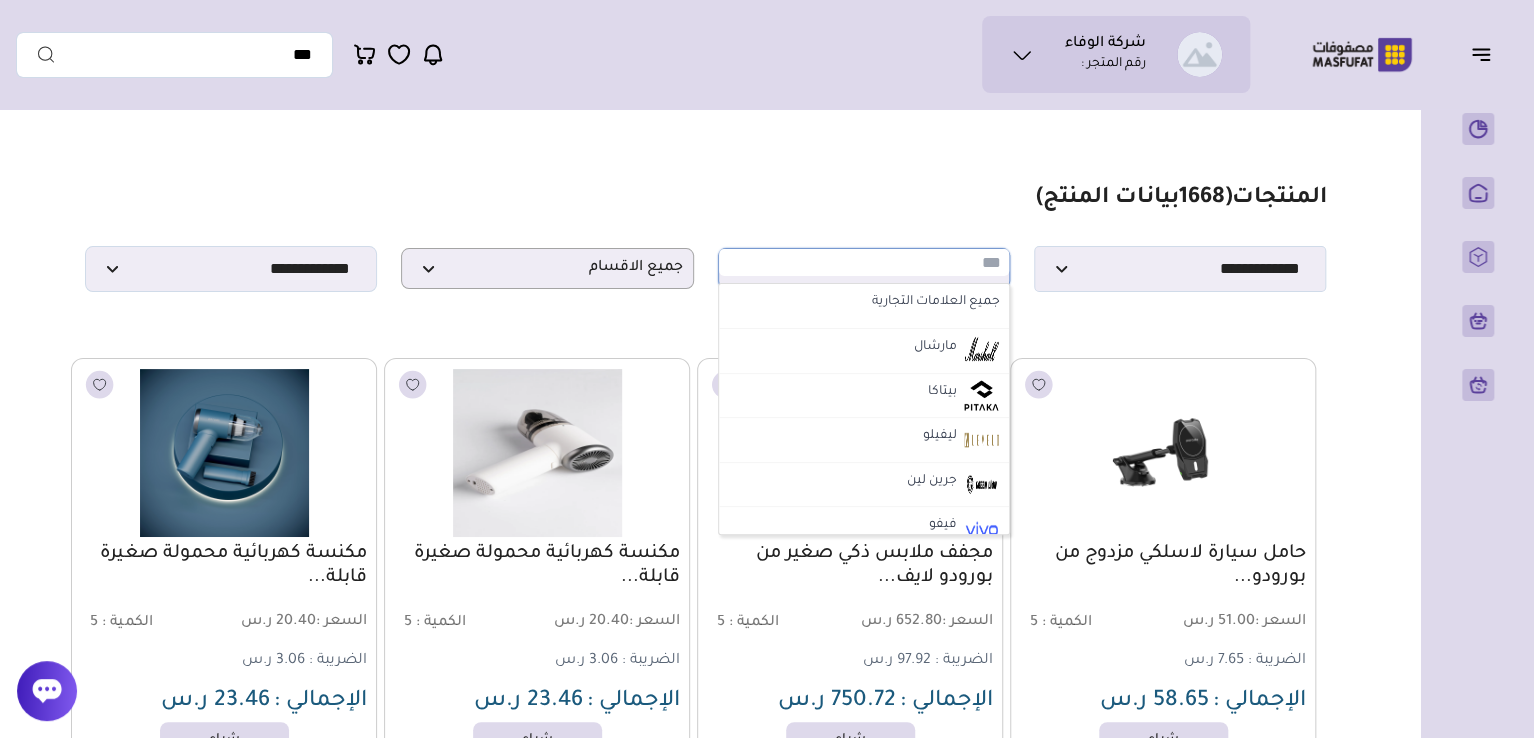 click on "المنتجات
( 1668  بيانات المنتج)
[REDACTED]
[REDACTED]
[REDACTED]
[REDACTED]
[REDACTED]
[REDACTED]
[REDACTED]
[REDACTED]
[REDACTED]
[REDACTED]
[REDACTED] [REDACTED] [REDACTED] [REDACTED] [REDACTED] [REDACTED] [REDACTED] [REDACTED] [REDACTED] [REDACTED]" at bounding box center (705, 238) 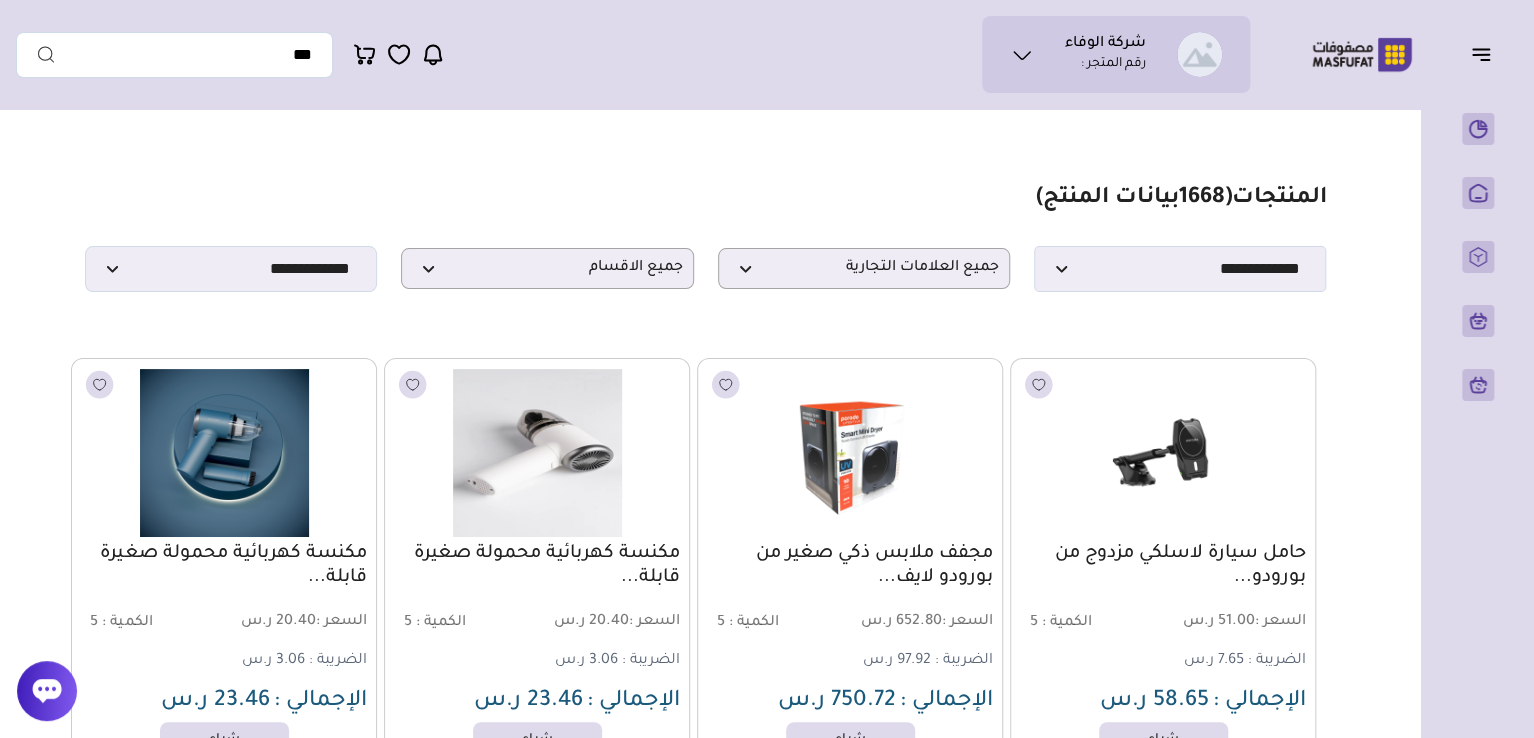 click on "المنتجات
( 1668  بيانات المنتج)
[REDACTED]
[REDACTED]
[REDACTED]
[REDACTED]
[REDACTED]
[REDACTED]
[REDACTED]
[REDACTED]
[REDACTED]
[REDACTED]
[REDACTED] [REDACTED] [REDACTED] [REDACTED] [REDACTED] [REDACTED] [REDACTED] [REDACTED] [REDACTED] [REDACTED]" at bounding box center [705, 238] 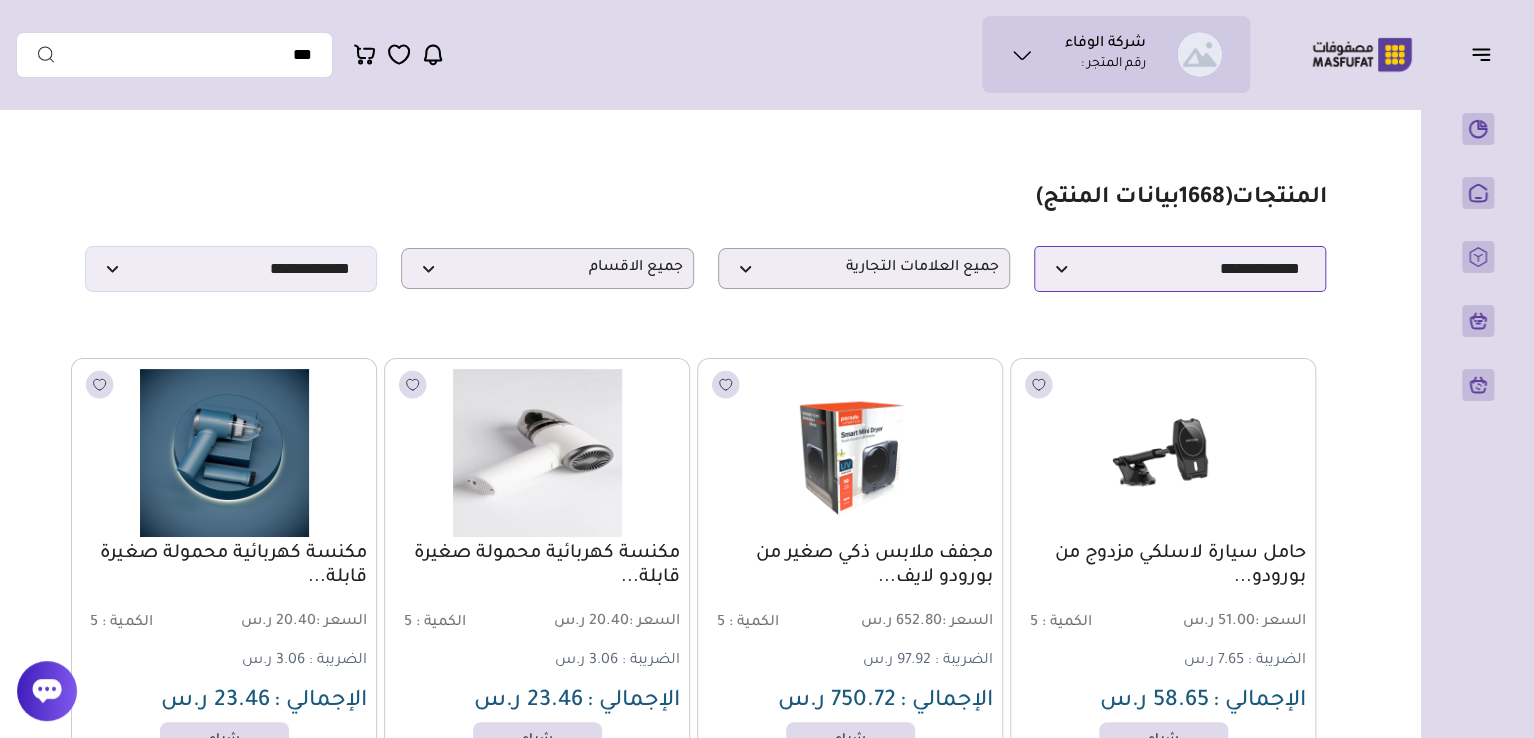 click on "**********" at bounding box center (1180, 269) 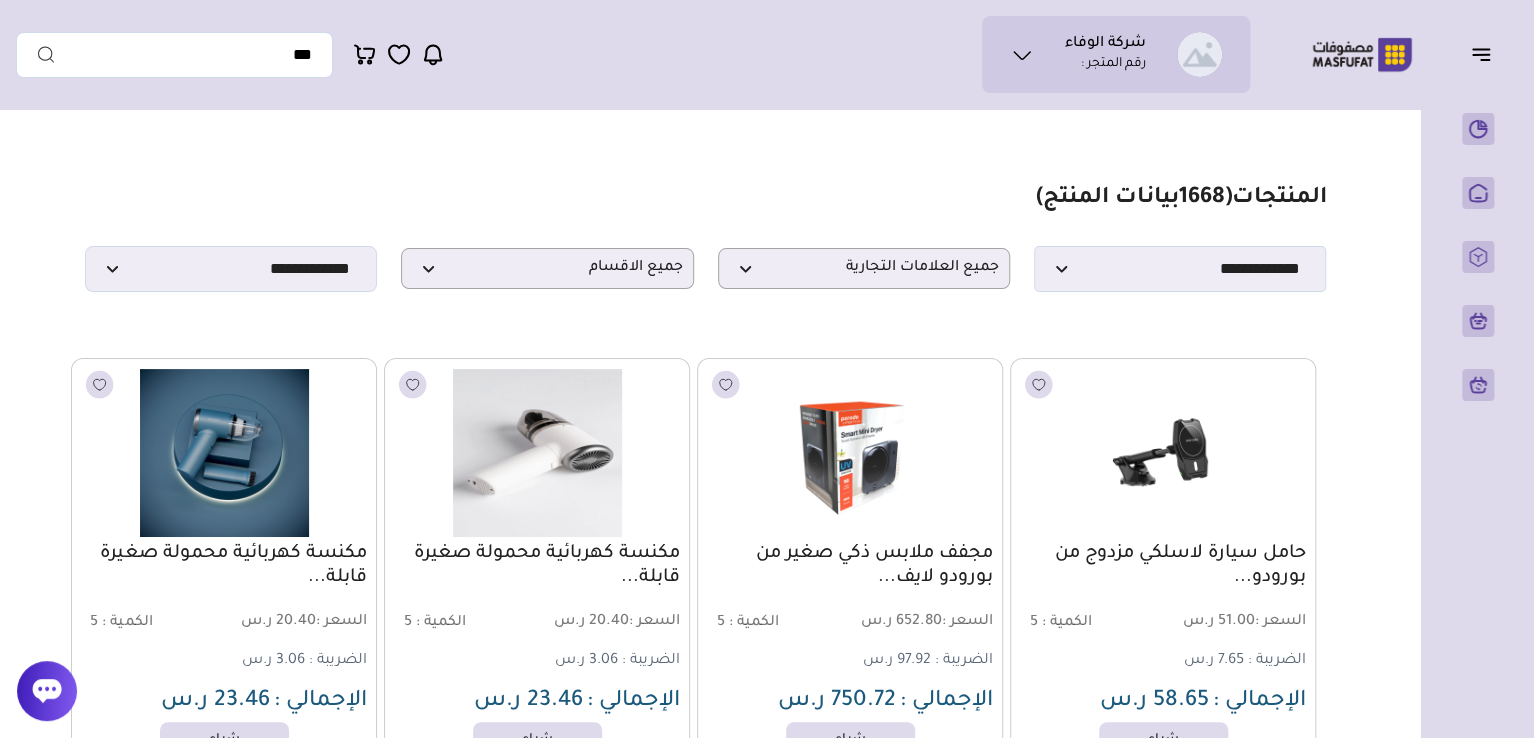 click on "مزامنة
( 0 )
تحديد الكل
إلغاء التحديد
المنتجات
(" at bounding box center [705, 3836] 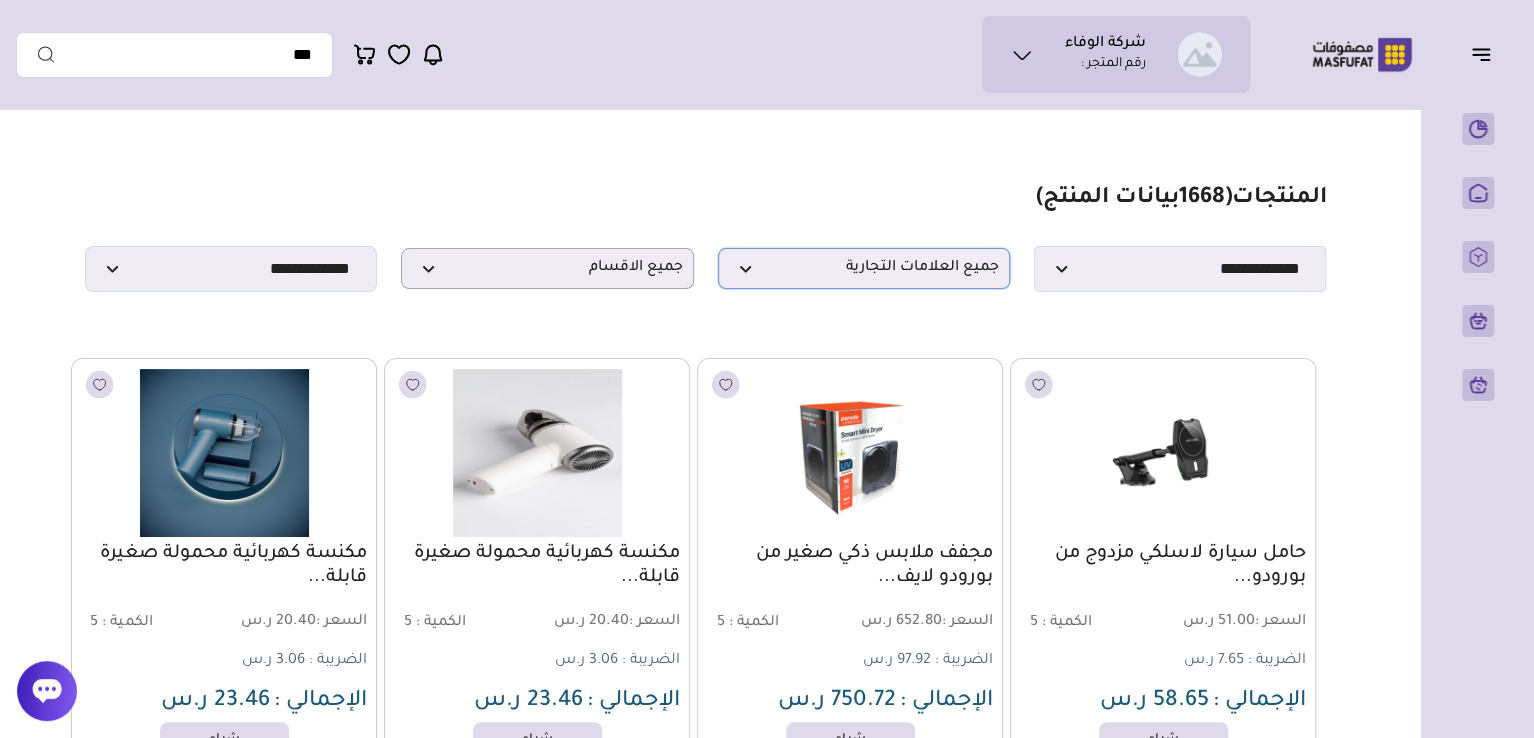 click on "جميع العلامات التجارية" at bounding box center (864, 268) 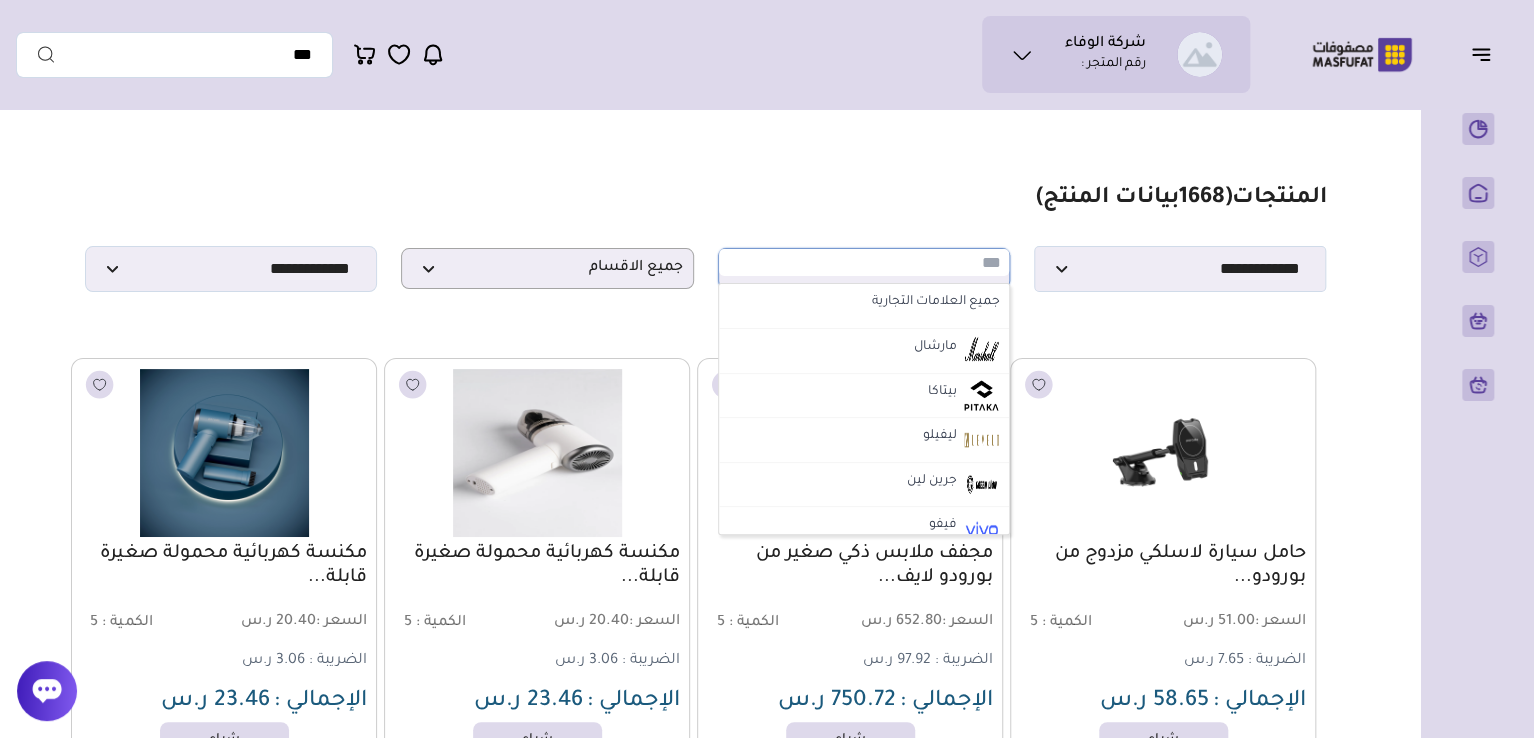 click on "مزامنة
( 0 )
تحديد الكل
إلغاء التحديد
المنتجات
(" at bounding box center [705, 3836] 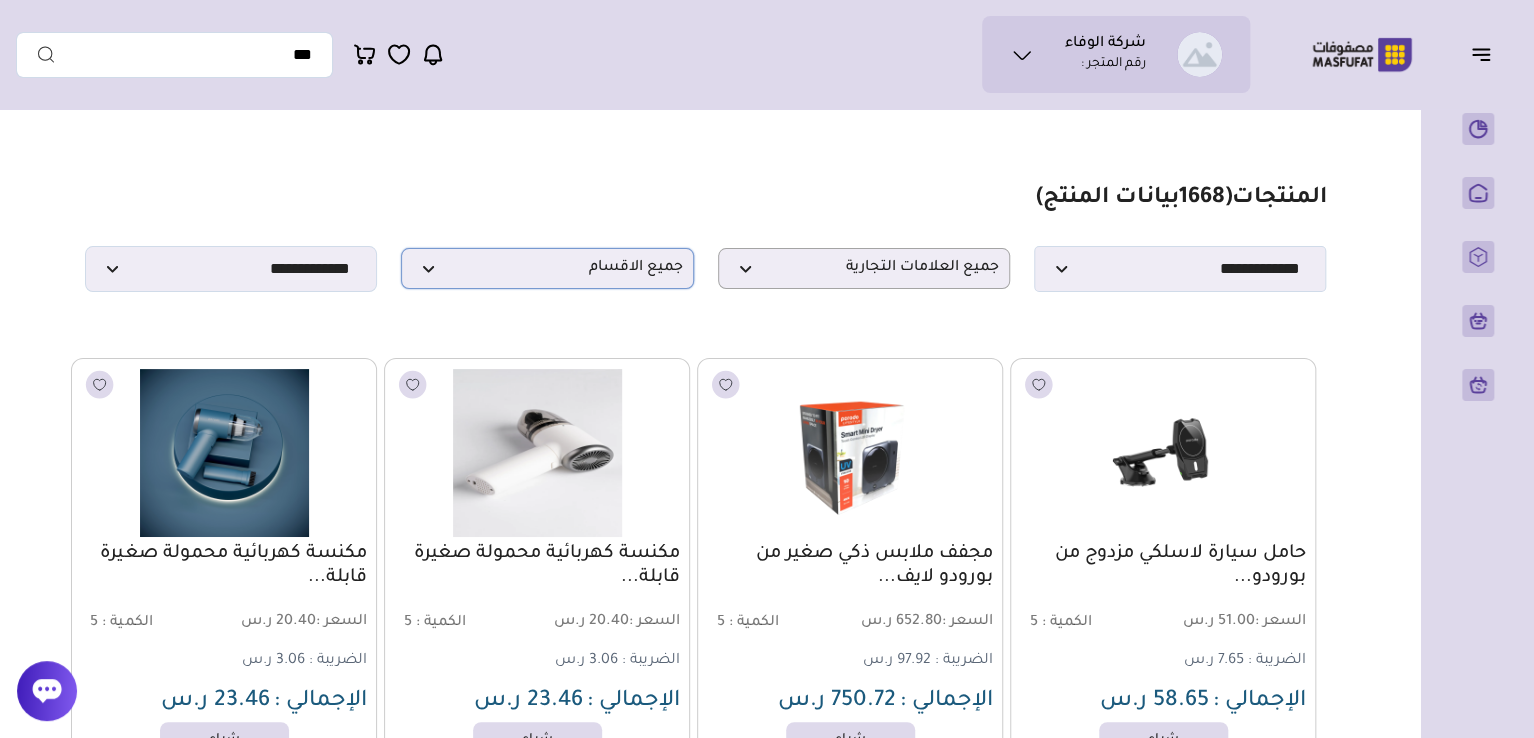 click on "جميع الاقسام" at bounding box center [547, 268] 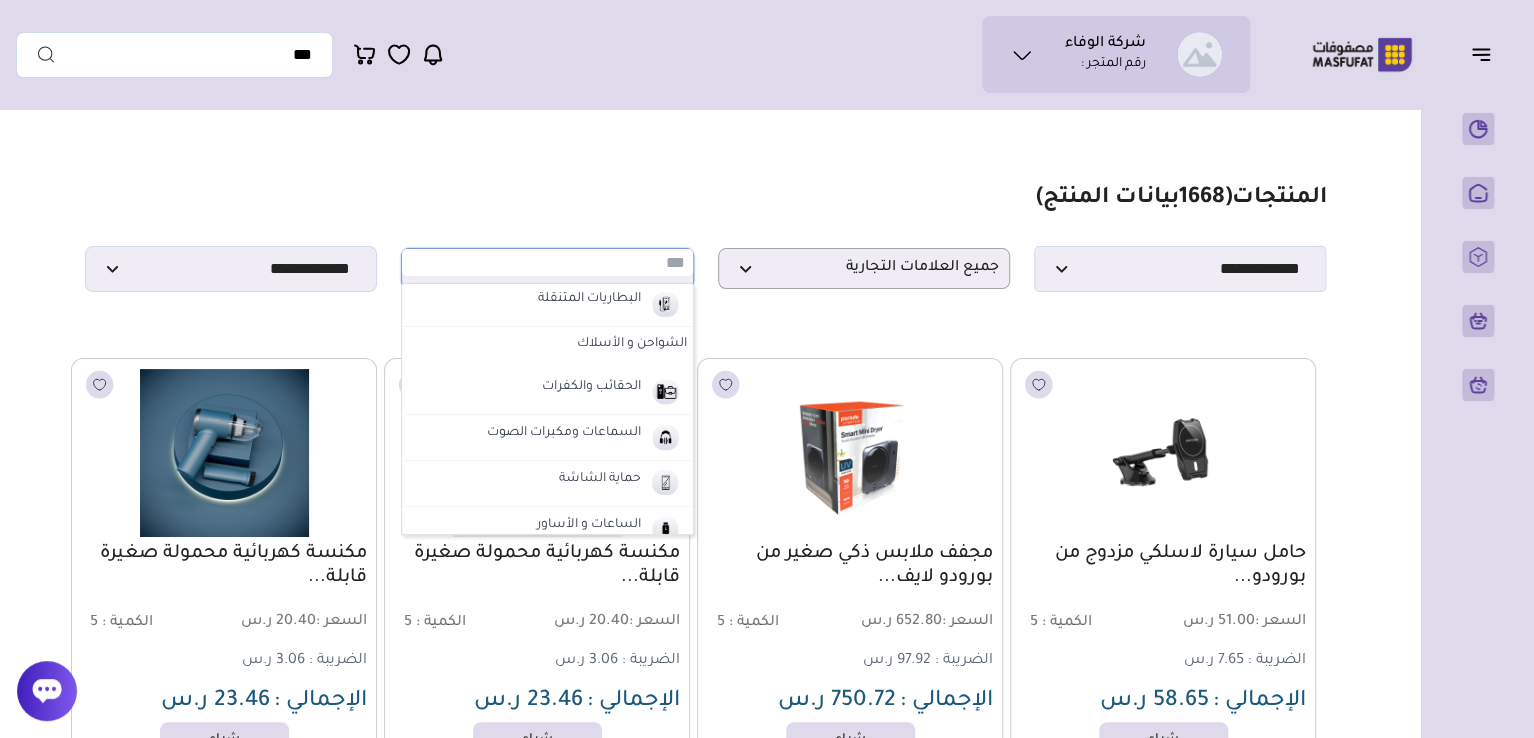 scroll, scrollTop: 98, scrollLeft: 0, axis: vertical 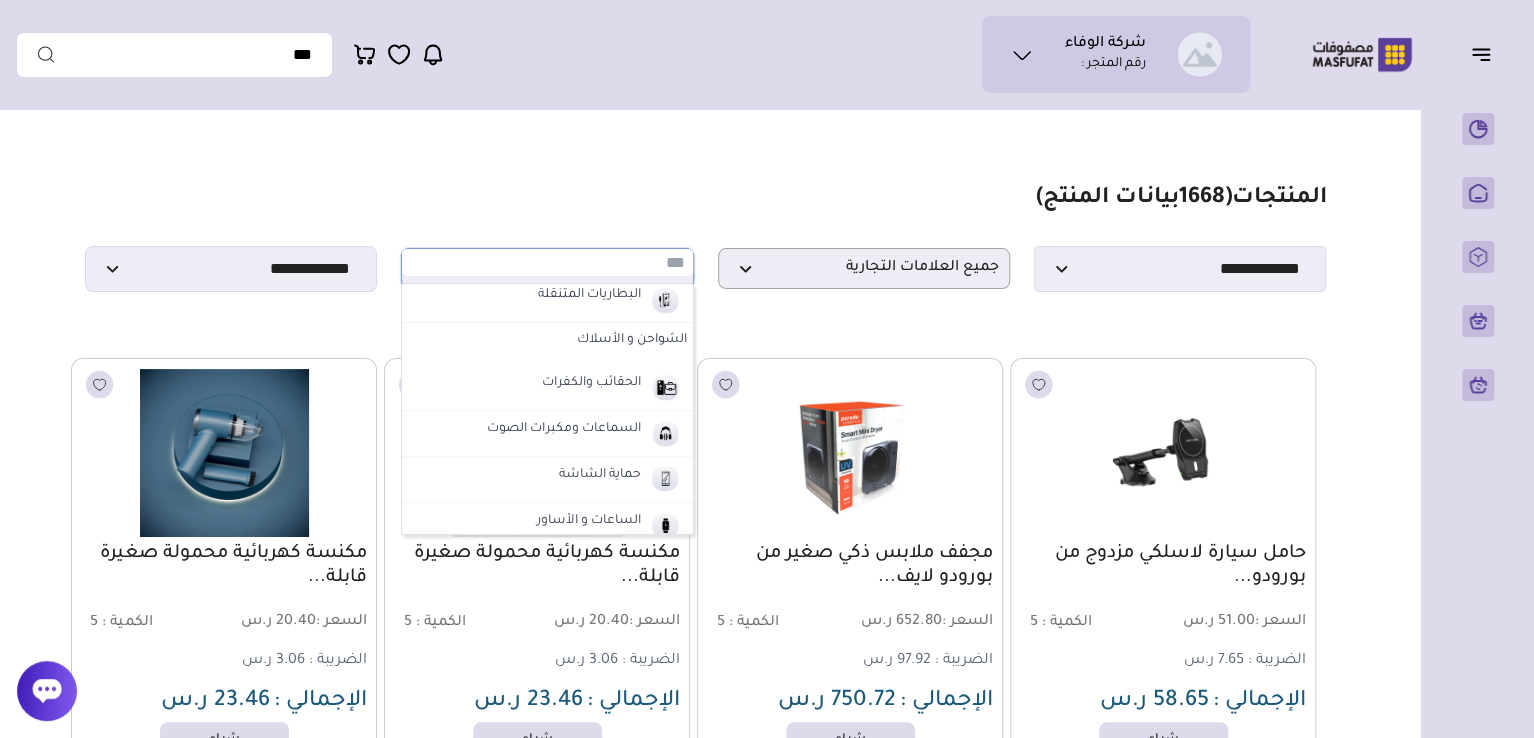 click on "المنتجات
( 1668  بيانات المنتج)
[REDACTED]
[REDACTED]
[REDACTED]
[REDACTED]
[REDACTED]
[REDACTED]
[REDACTED]
[REDACTED]
[REDACTED]
[REDACTED]
[REDACTED] [REDACTED] [REDACTED] [REDACTED] [REDACTED] [REDACTED] [REDACTED] [REDACTED] [REDACTED] [REDACTED]" at bounding box center (705, 238) 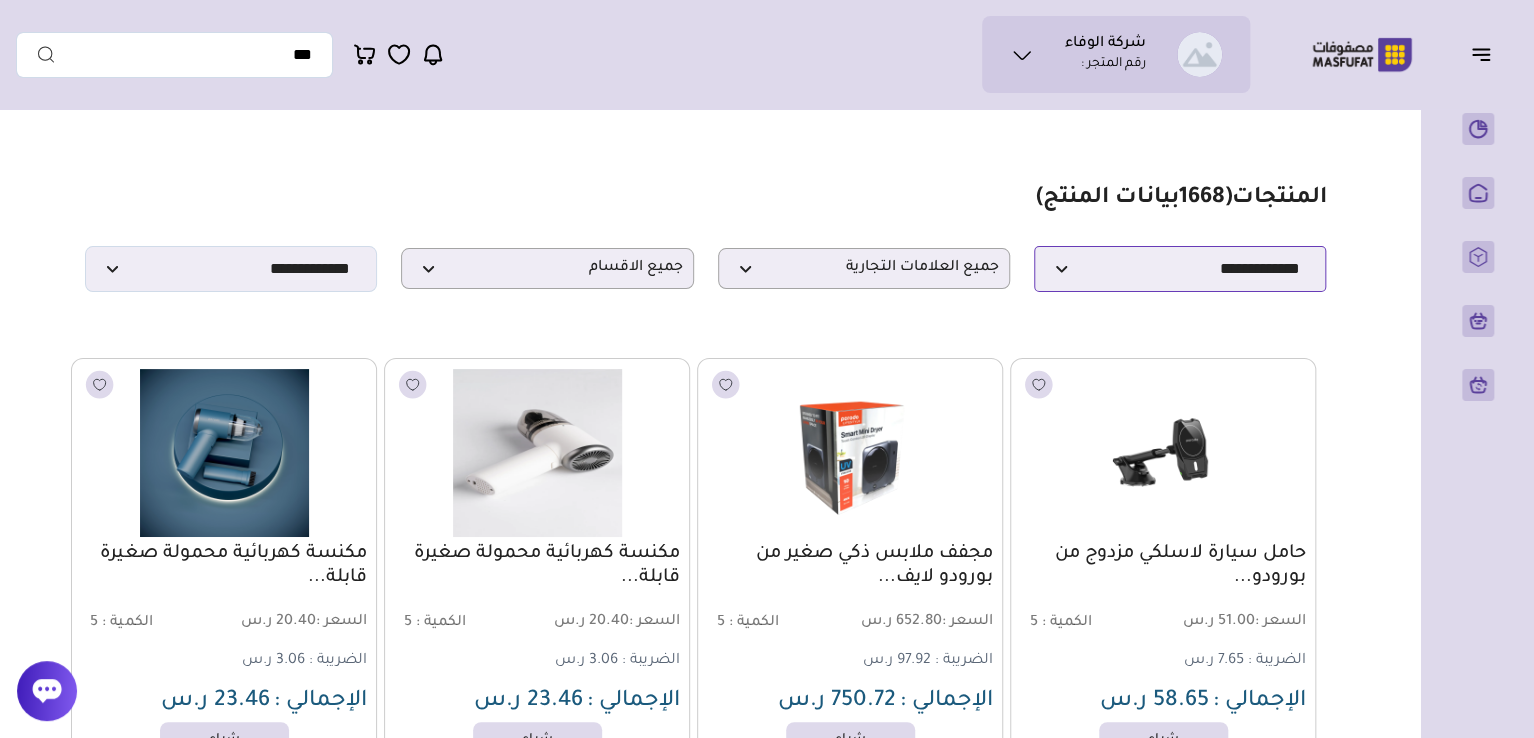 click on "**********" at bounding box center [1180, 269] 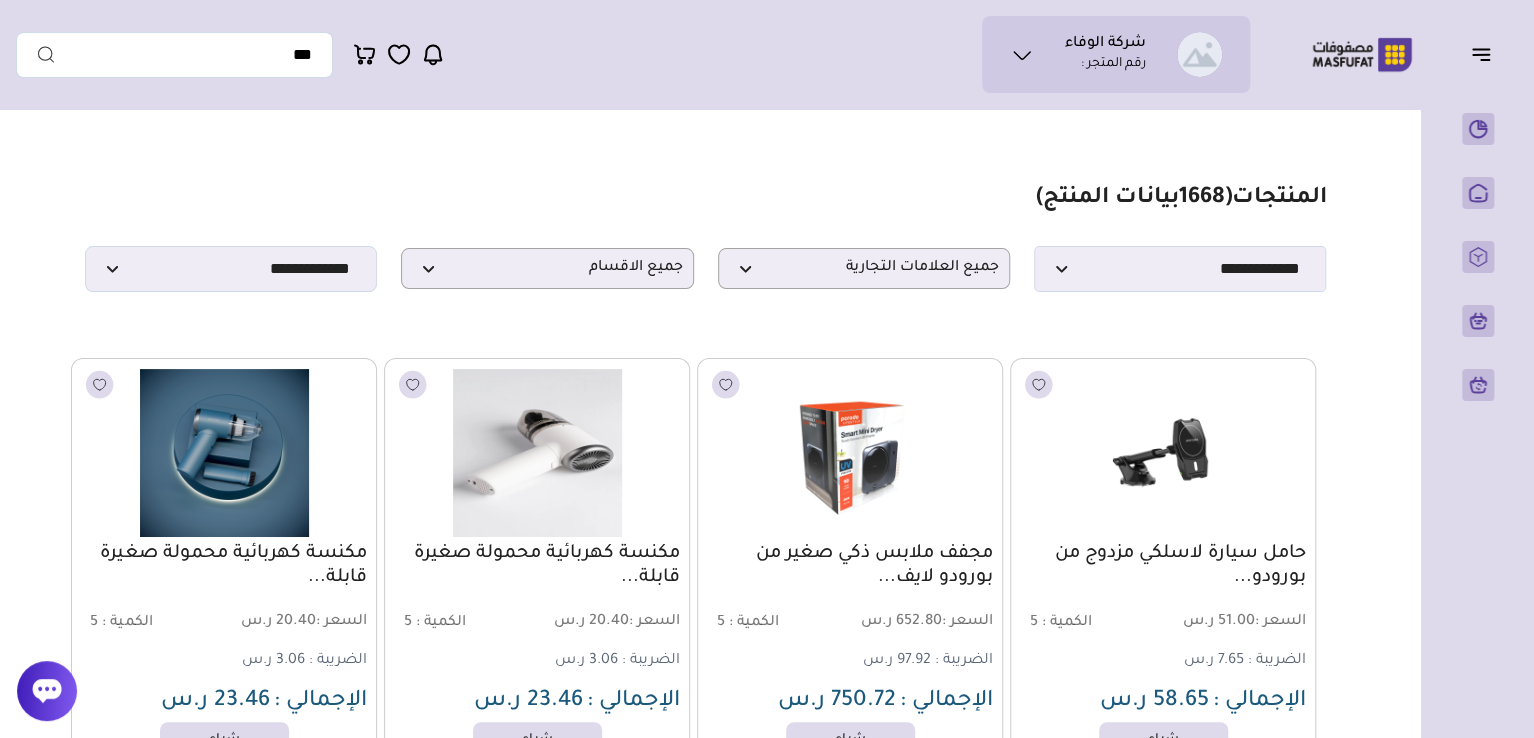 click on "مزامنة
( 0 )
تحديد الكل
إلغاء التحديد
المنتجات
(" at bounding box center (705, 3836) 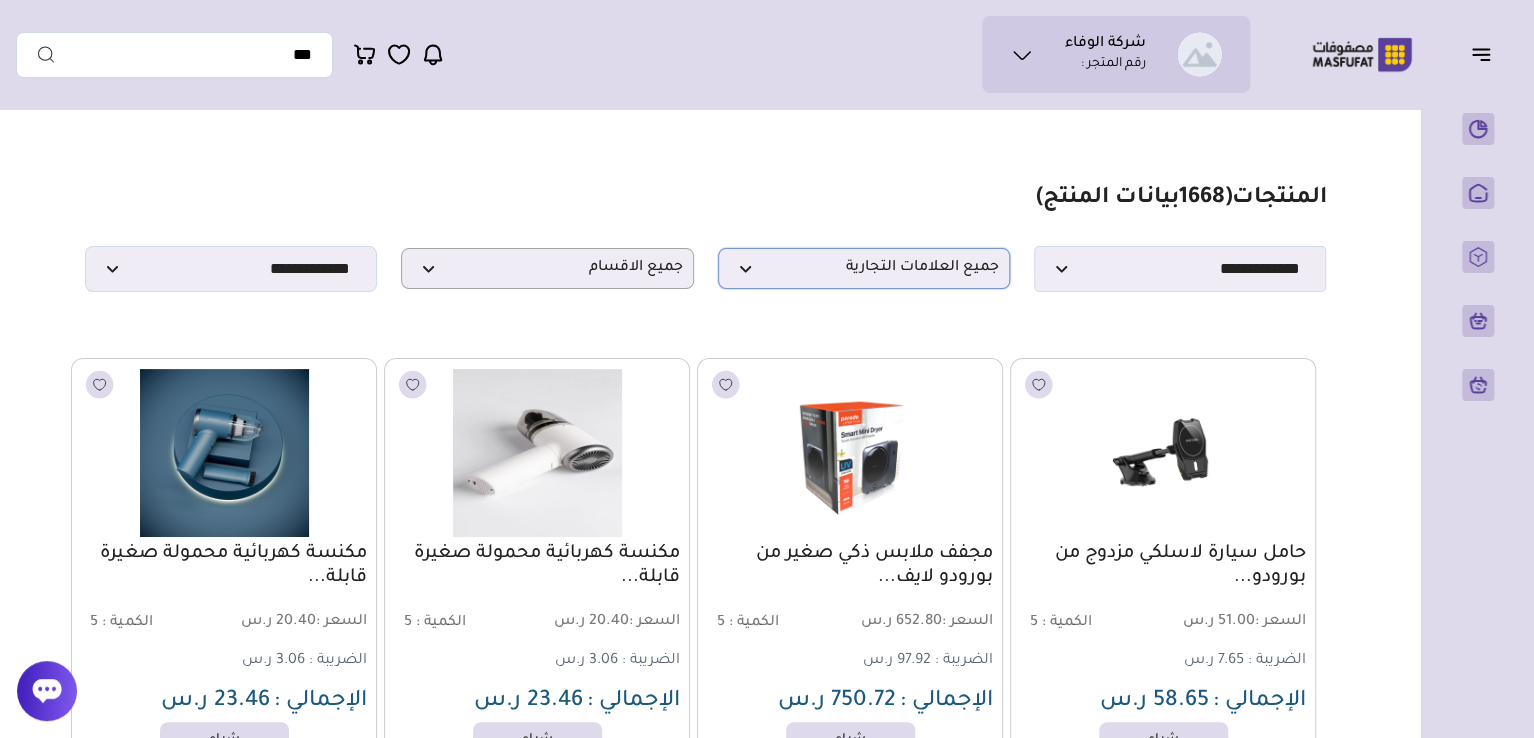 click on "جميع العلامات التجارية" at bounding box center [864, 268] 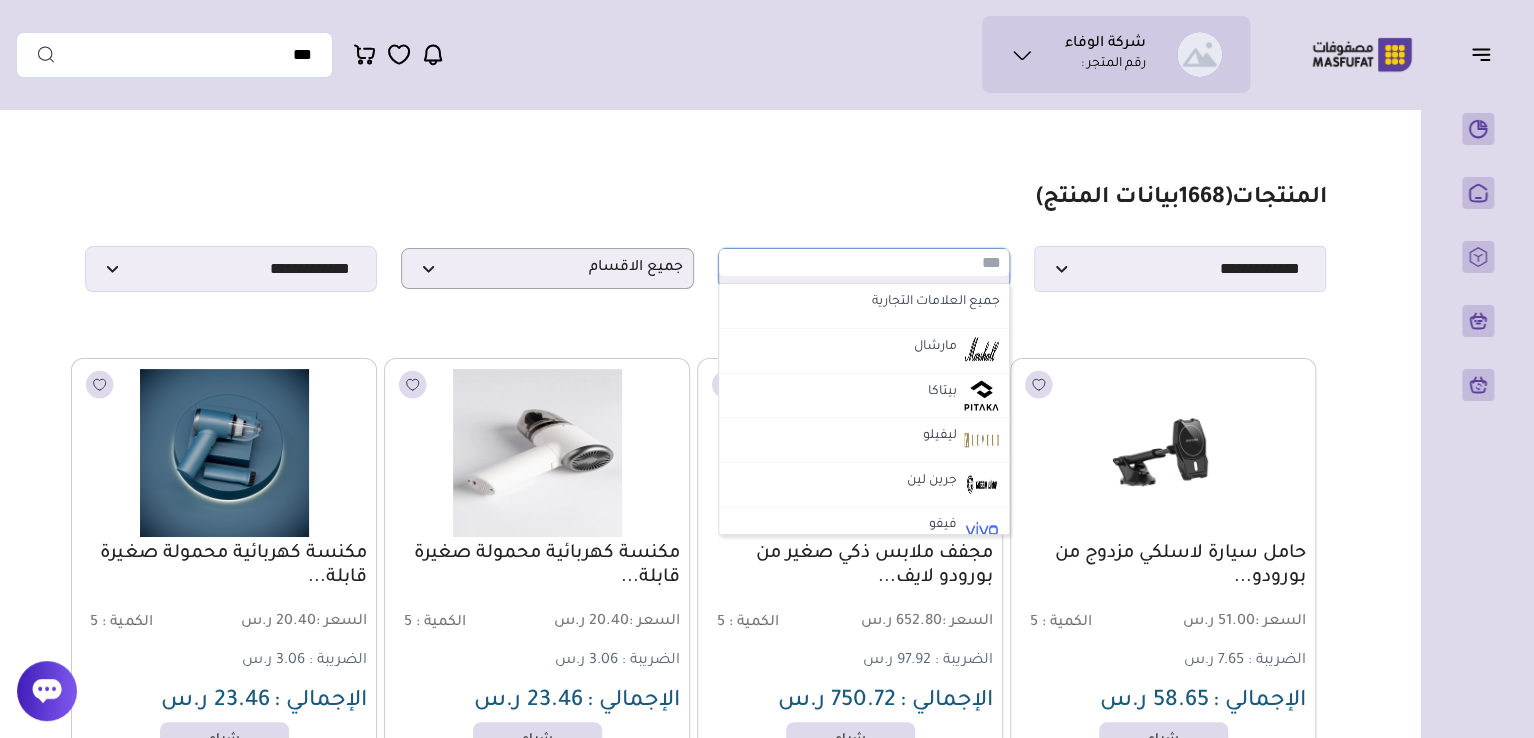 click on "مزامنة
( 0 )
تحديد الكل
إلغاء التحديد
المنتجات
(" at bounding box center (705, 3836) 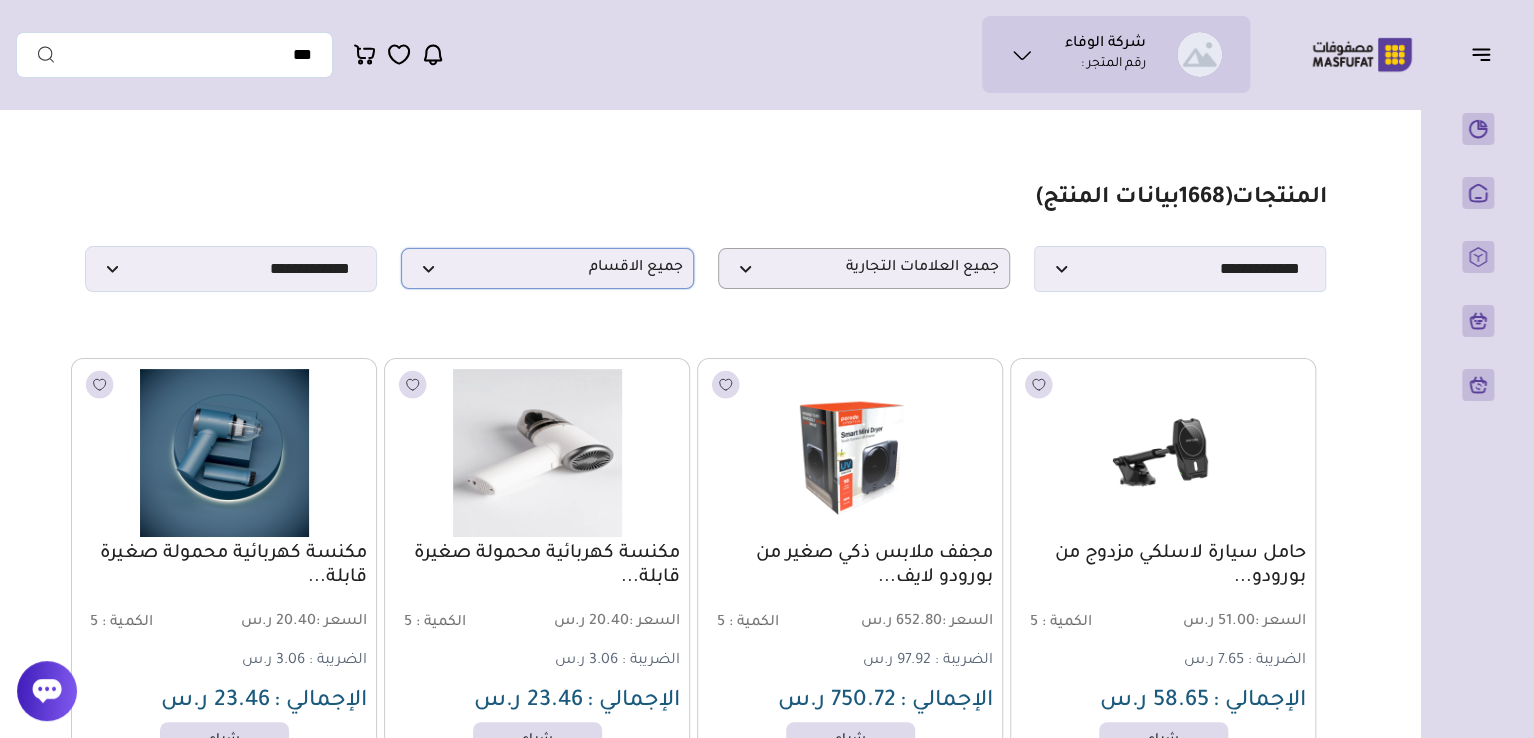 click on "جميع الاقسام" at bounding box center [547, 268] 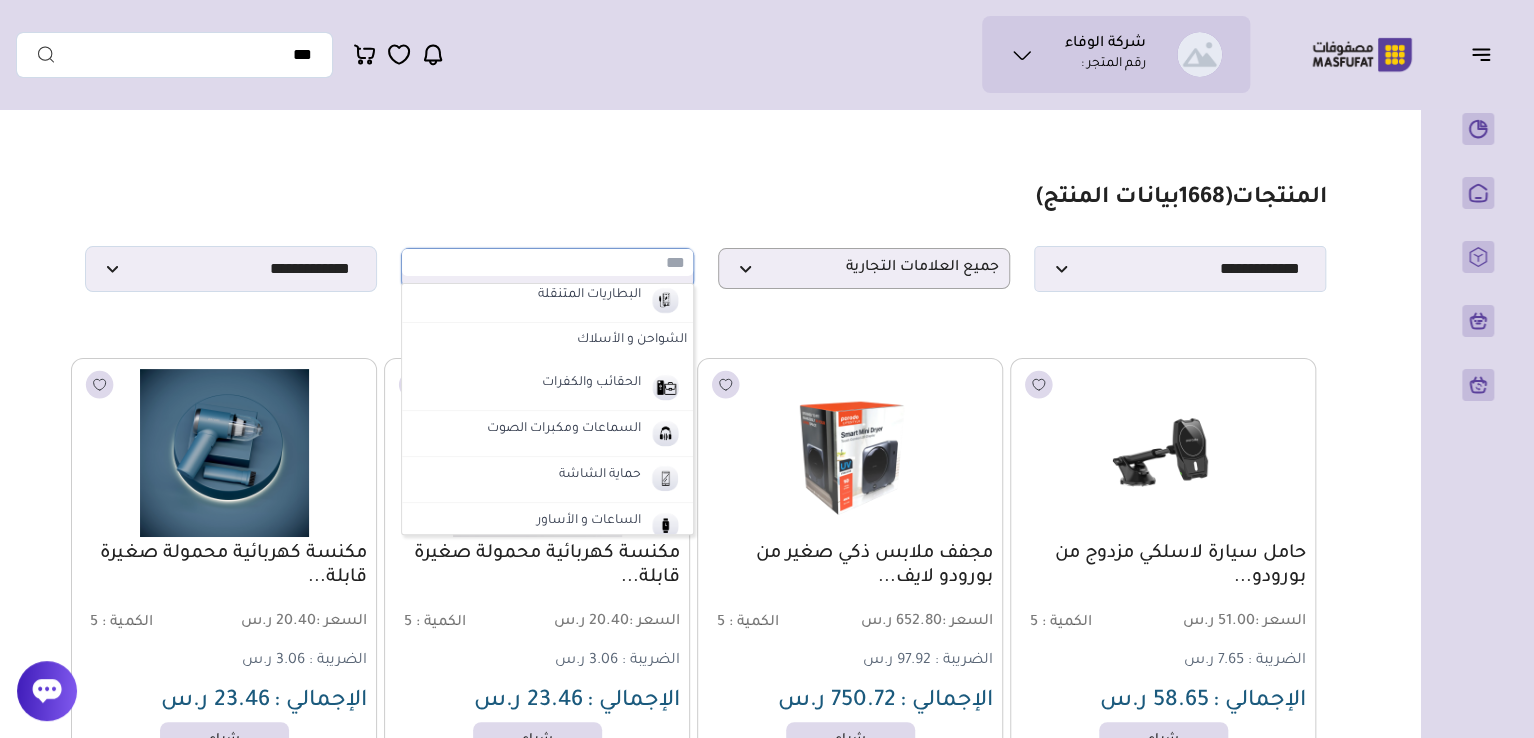 click on "المنتجات
( 1668  بيانات المنتج)
[REDACTED]
[REDACTED]
[REDACTED]
[REDACTED]
[REDACTED]
[REDACTED]
[REDACTED]
[REDACTED]
[REDACTED]
[REDACTED]
[REDACTED] [REDACTED] [REDACTED] [REDACTED] [REDACTED] [REDACTED] [REDACTED] [REDACTED] [REDACTED] [REDACTED]" at bounding box center (705, 238) 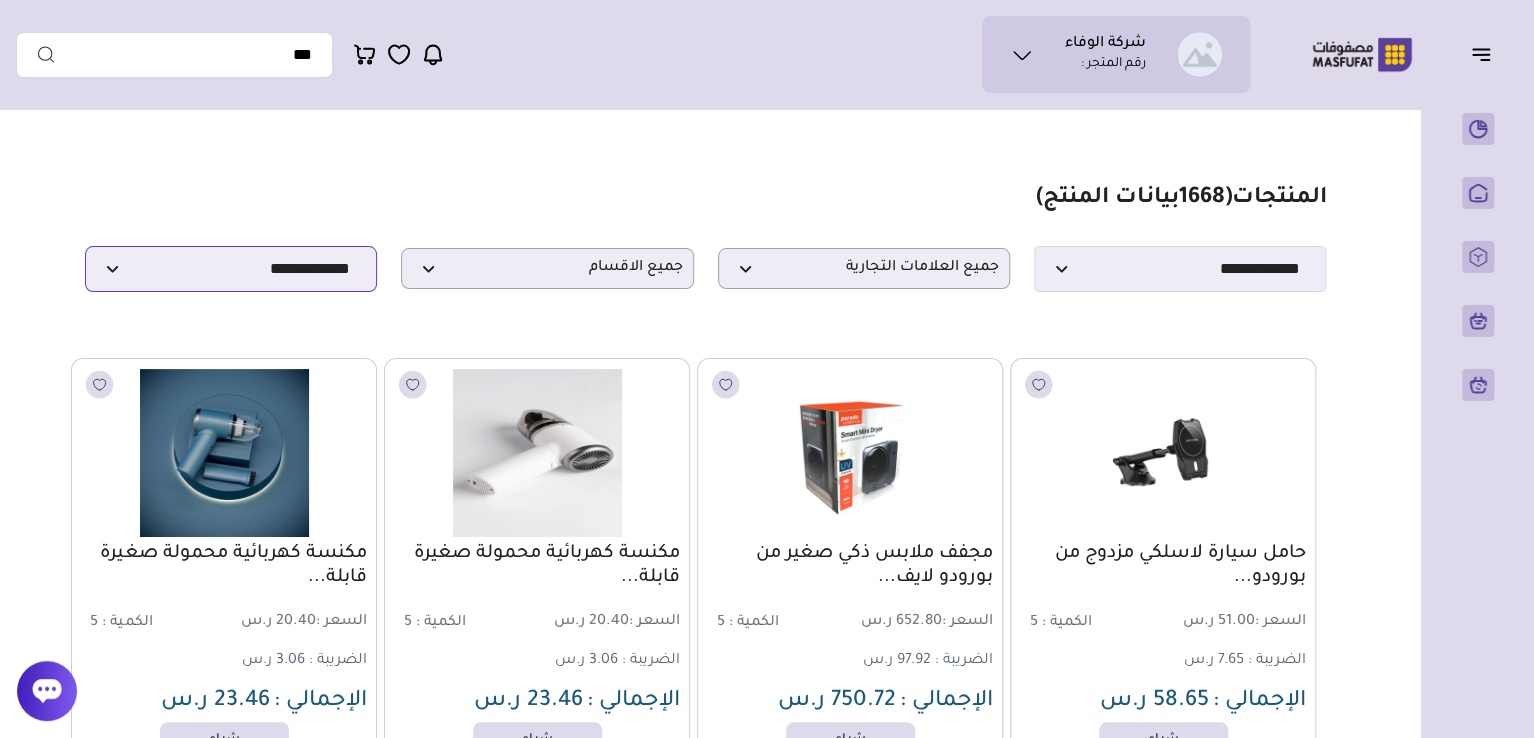 click on "**********" at bounding box center (231, 269) 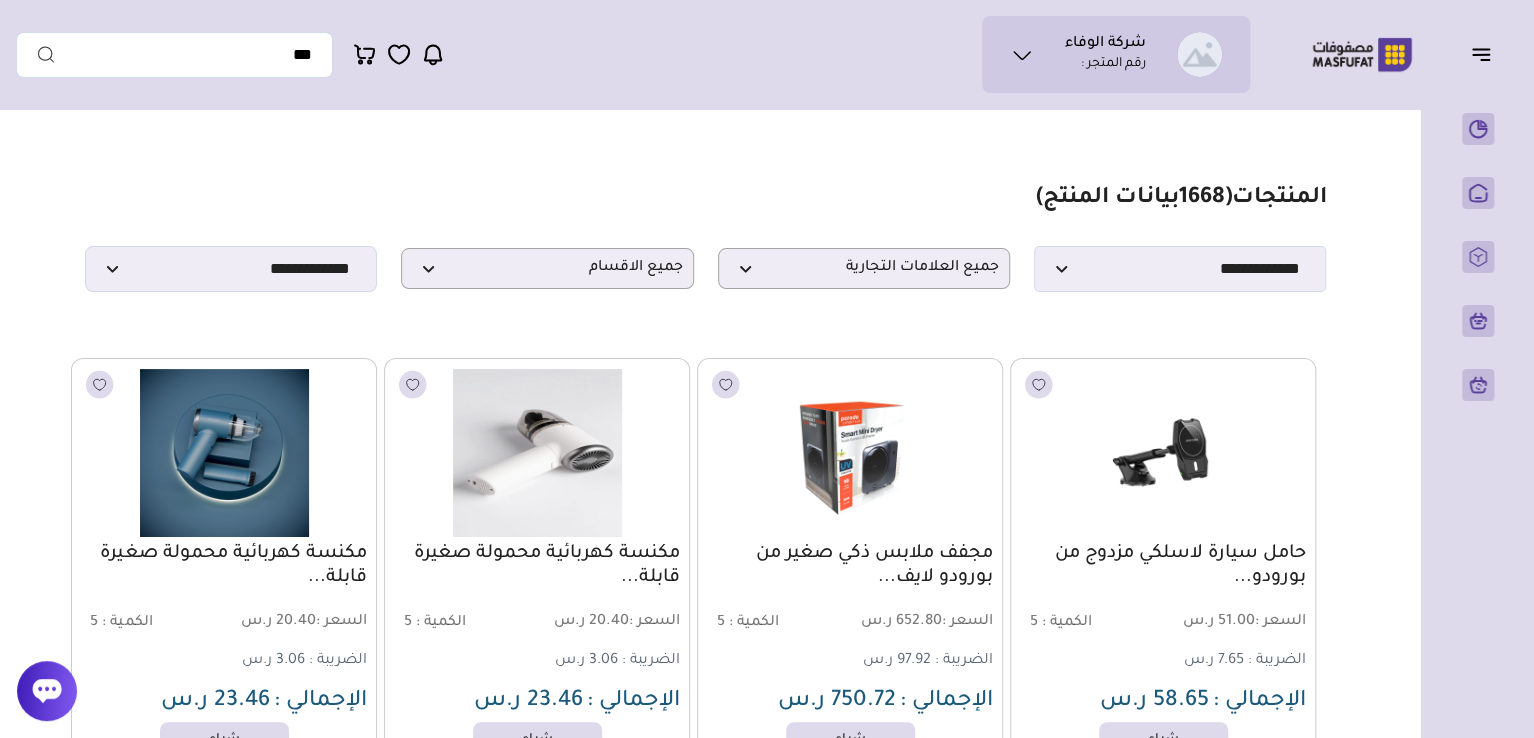click on "مزامنة
( 0 )
تحديد الكل
إلغاء التحديد
المنتجات
(" at bounding box center (705, 3836) 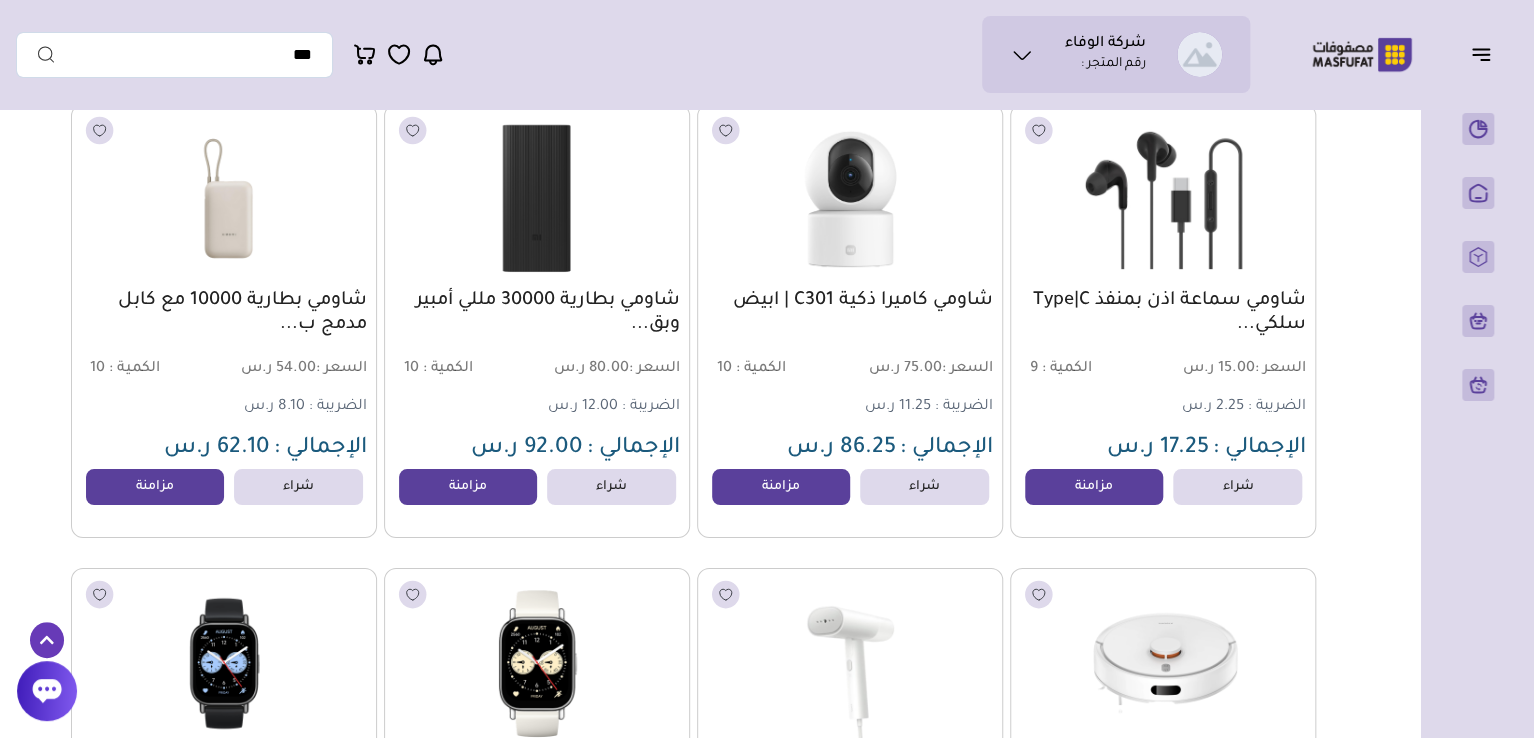 scroll, scrollTop: 3488, scrollLeft: 0, axis: vertical 